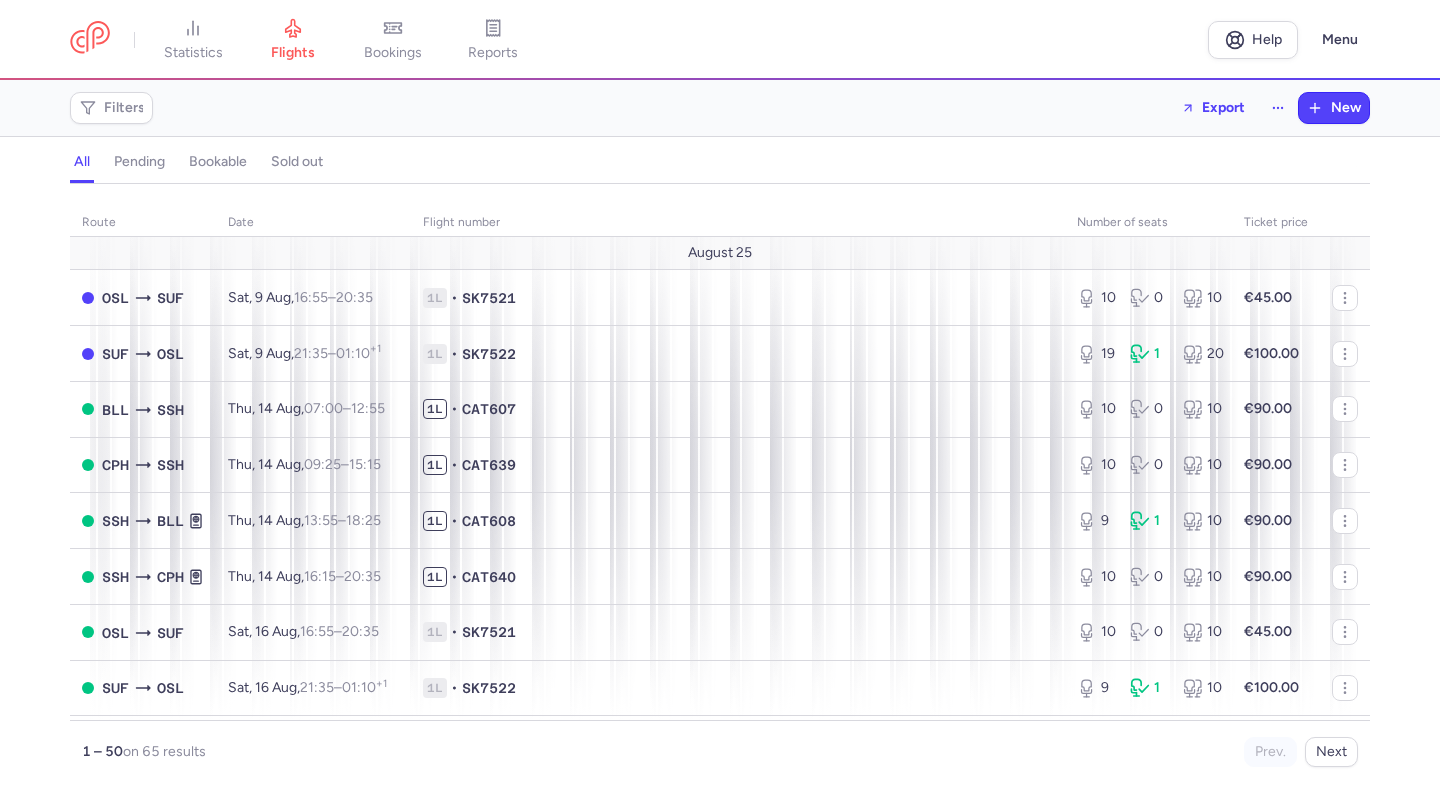 scroll, scrollTop: 0, scrollLeft: 0, axis: both 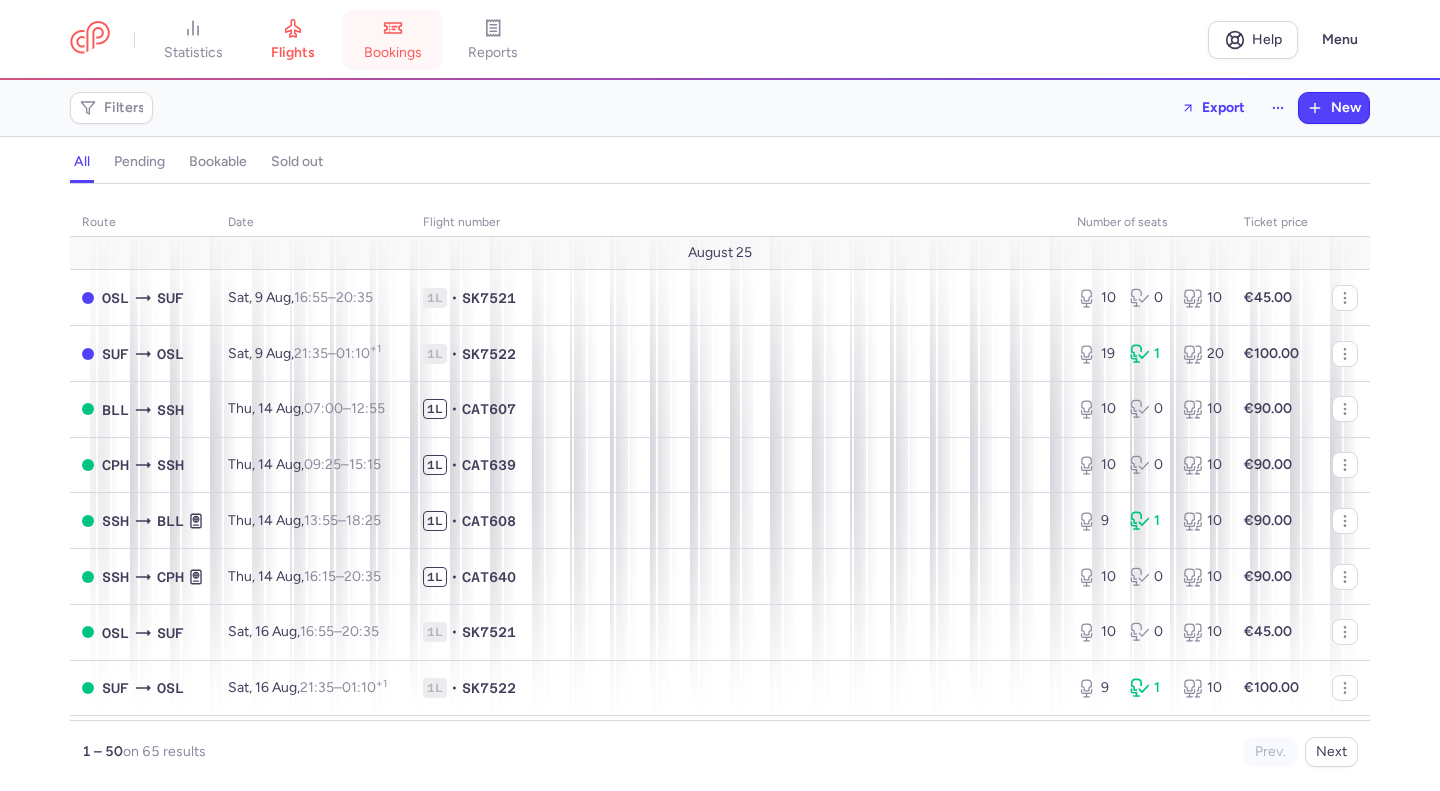 click on "bookings" at bounding box center (393, 40) 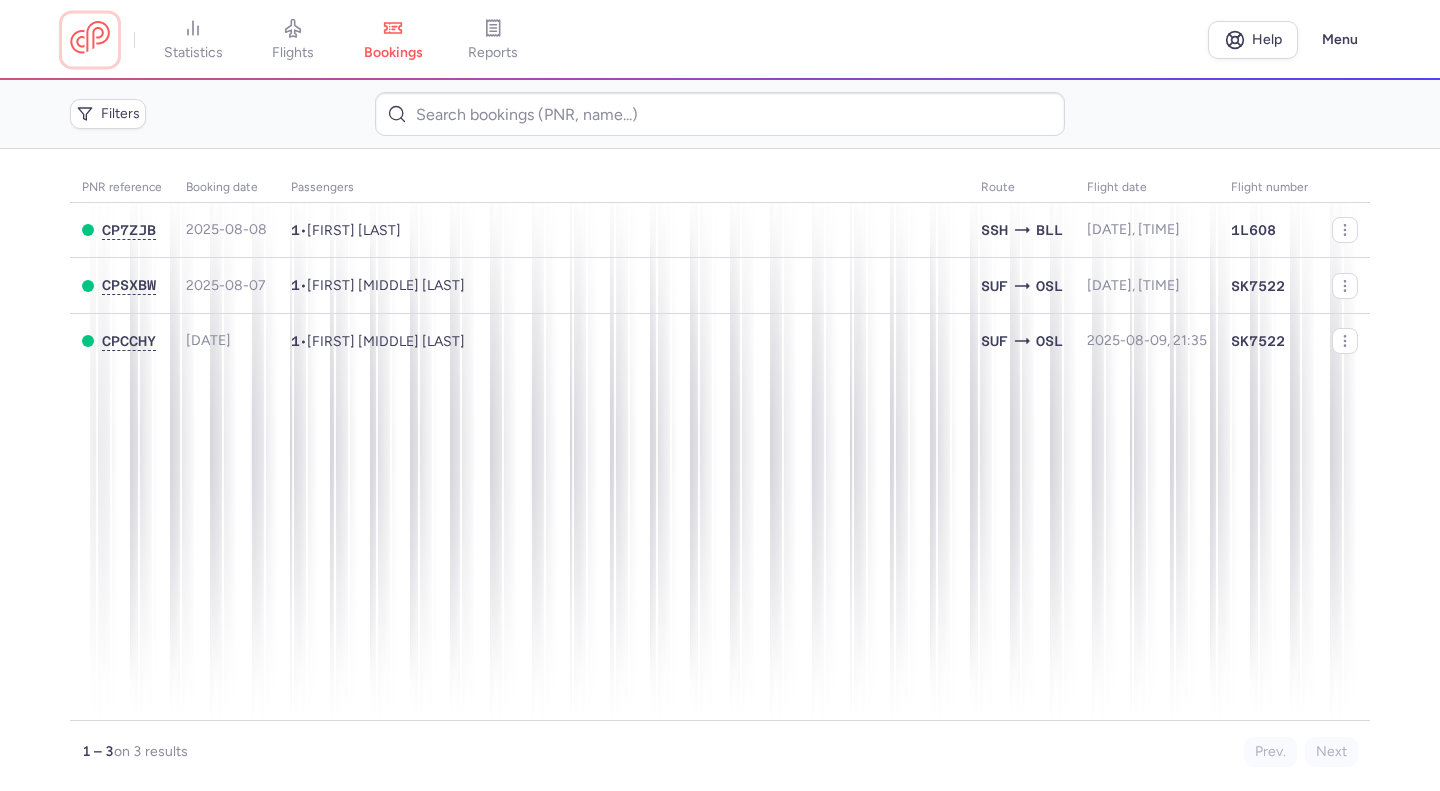 click at bounding box center (90, 39) 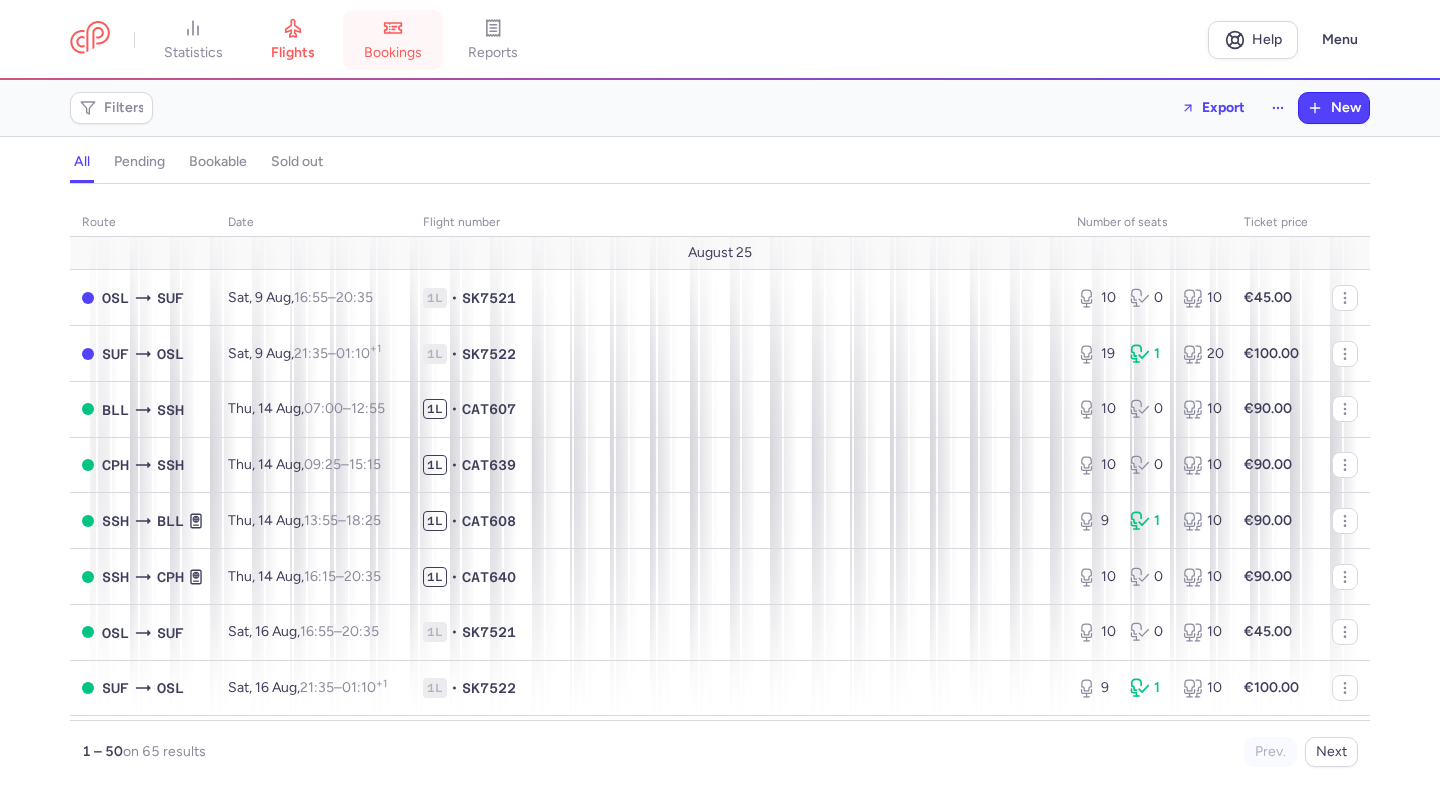 click on "bookings" at bounding box center [393, 53] 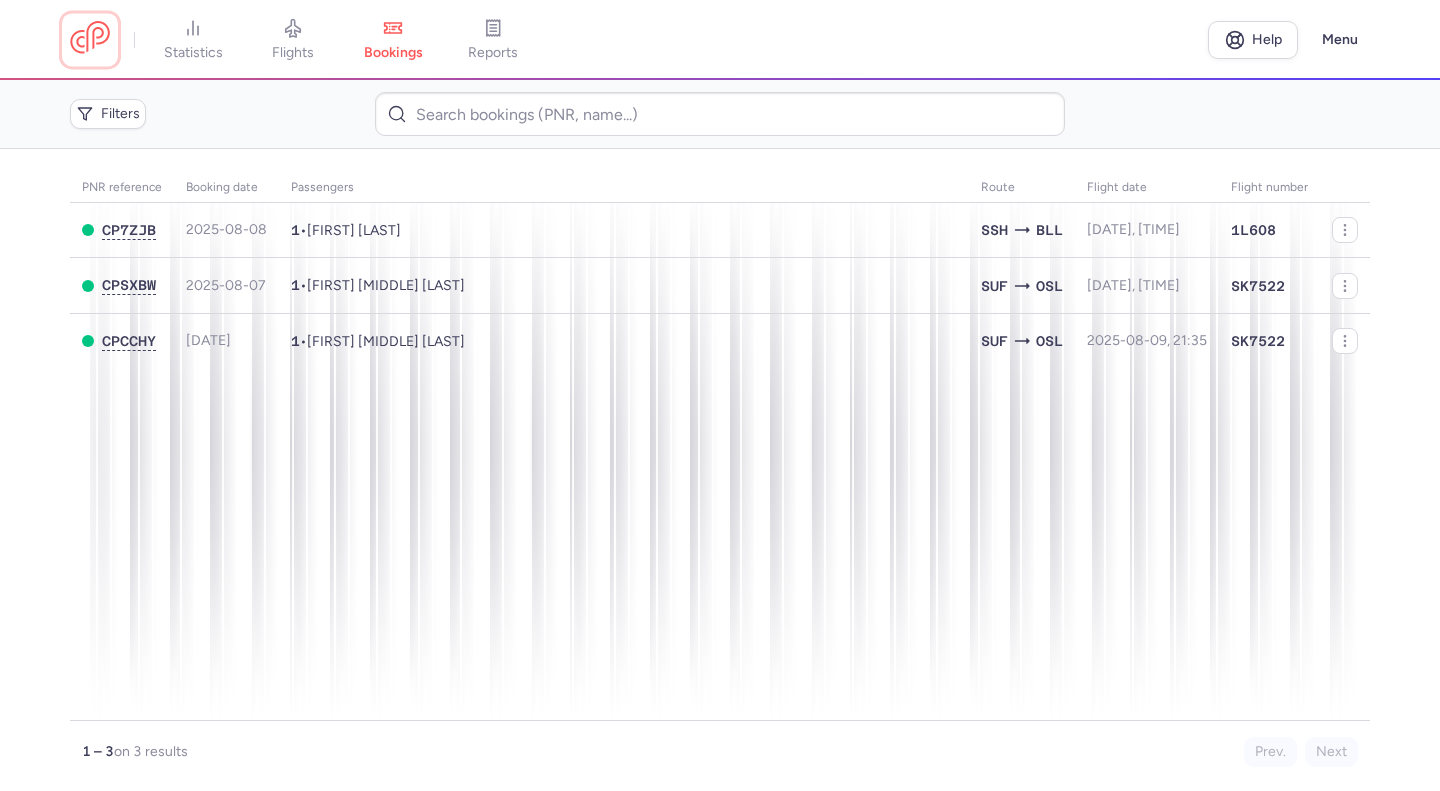 click at bounding box center (90, 39) 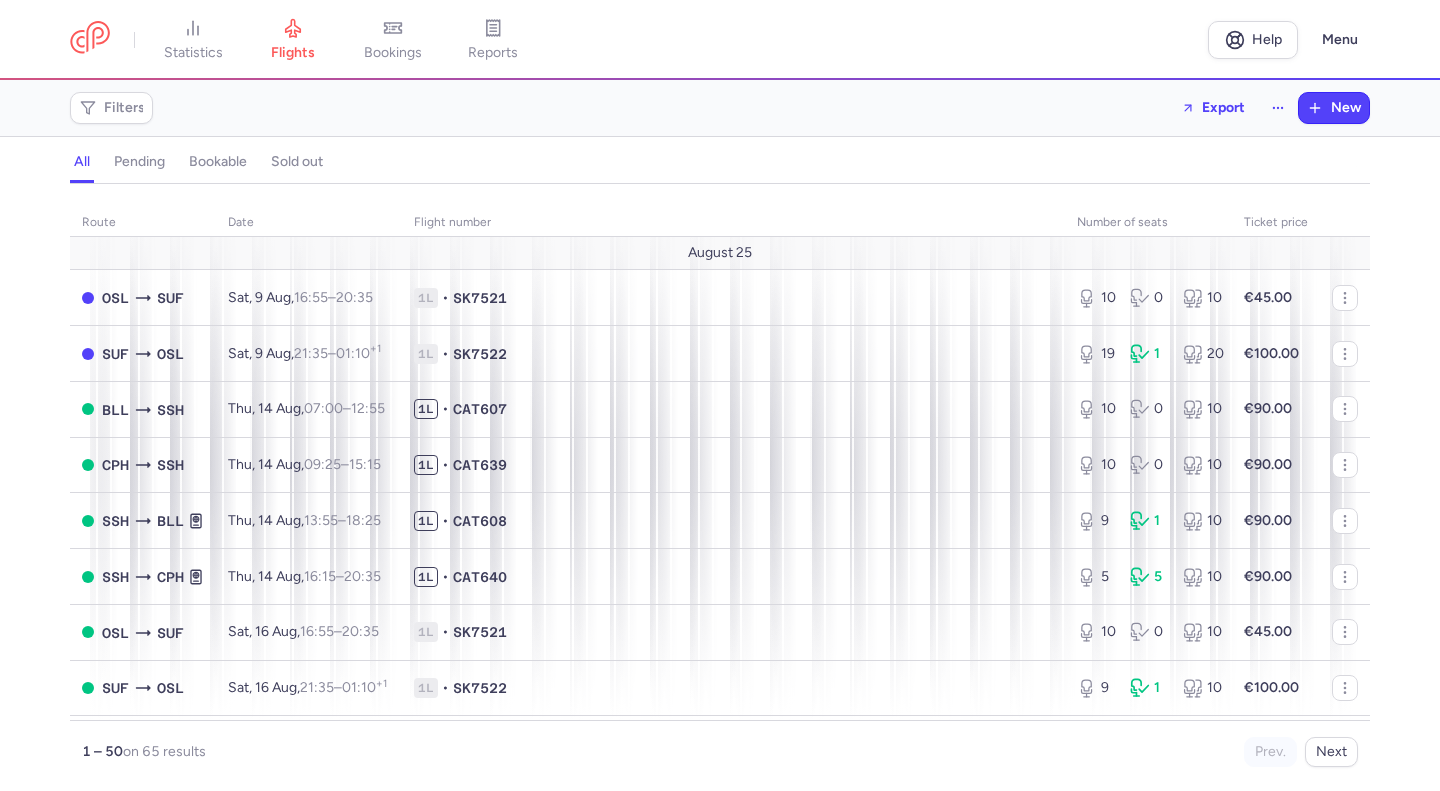 scroll, scrollTop: 0, scrollLeft: 0, axis: both 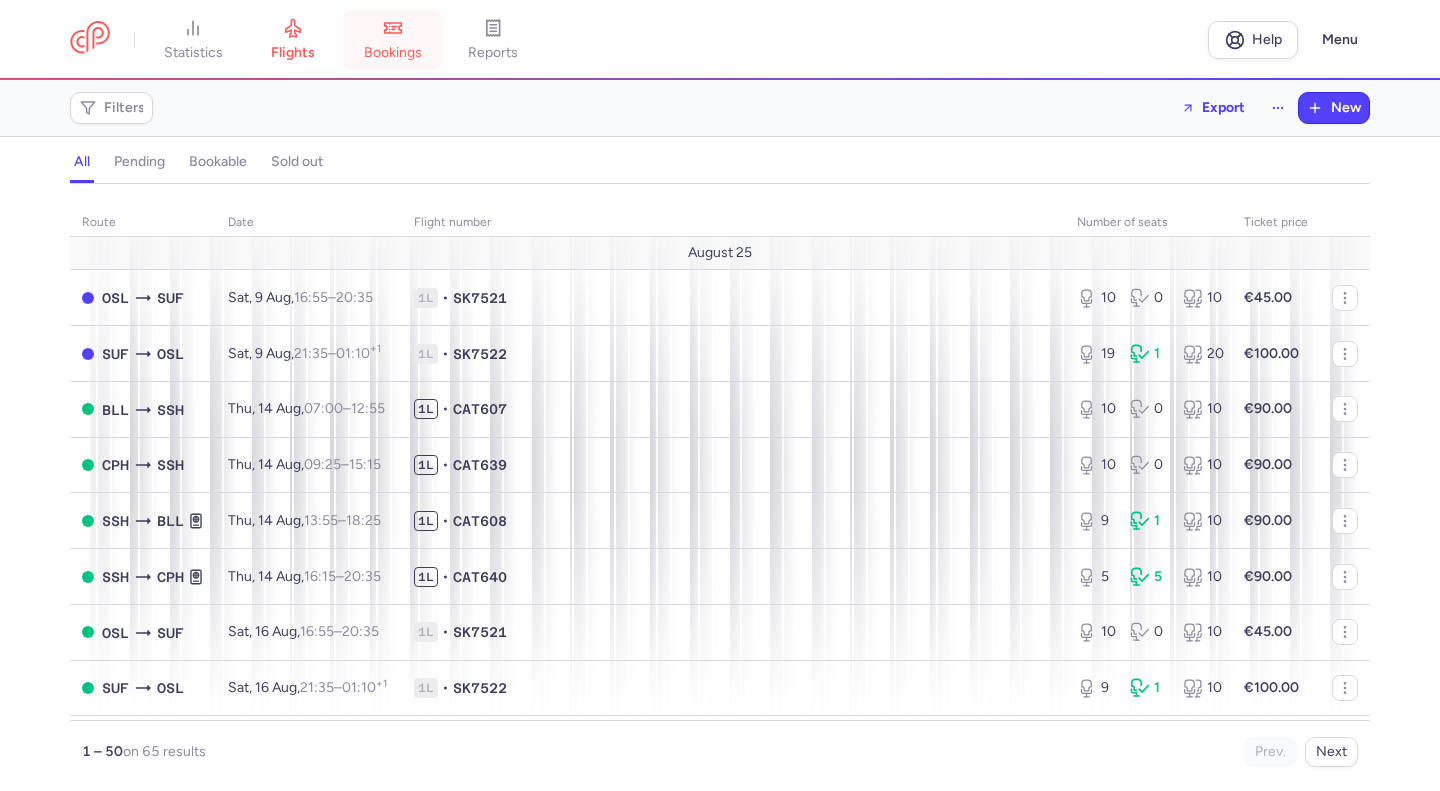 click on "bookings" at bounding box center (393, 53) 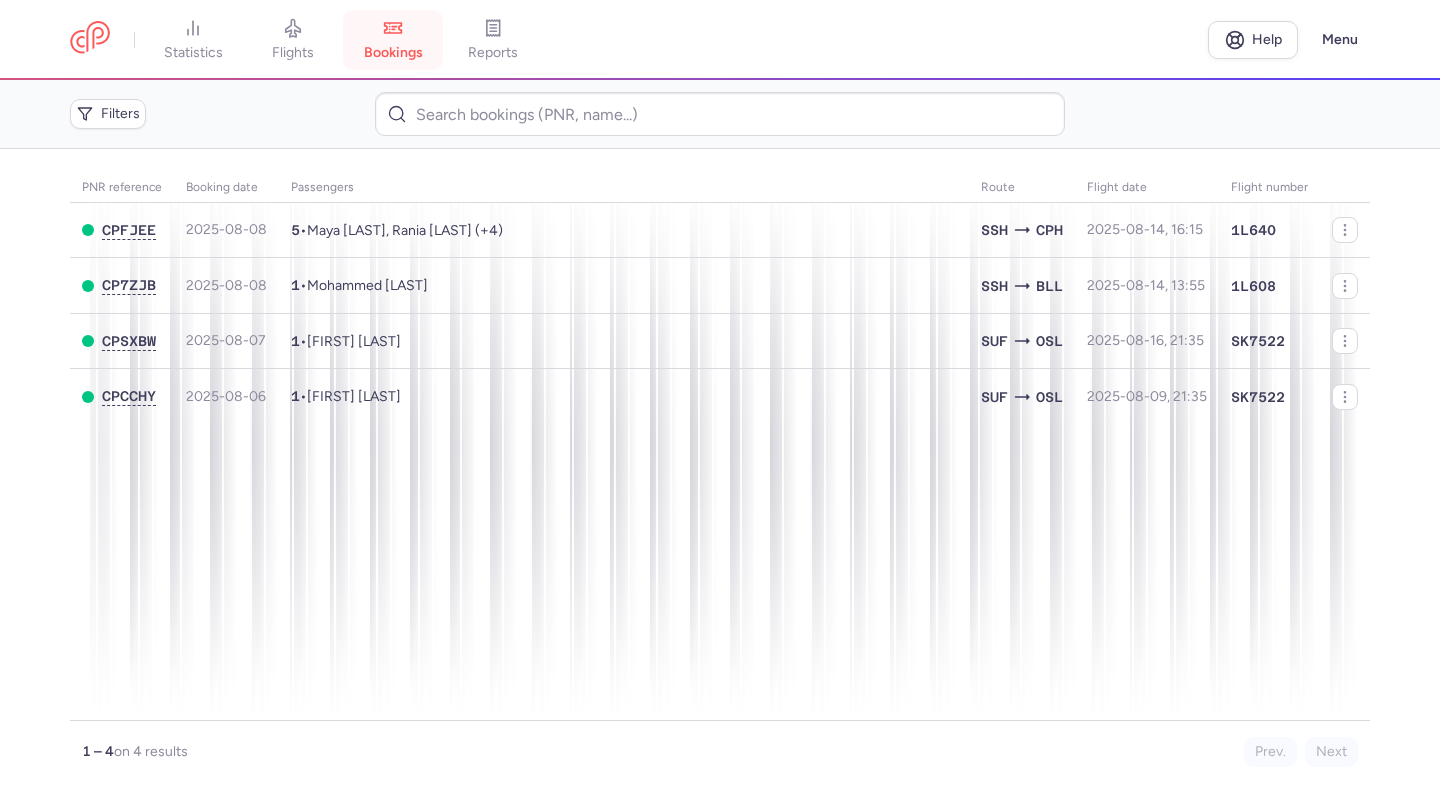 click on "bookings" at bounding box center [393, 53] 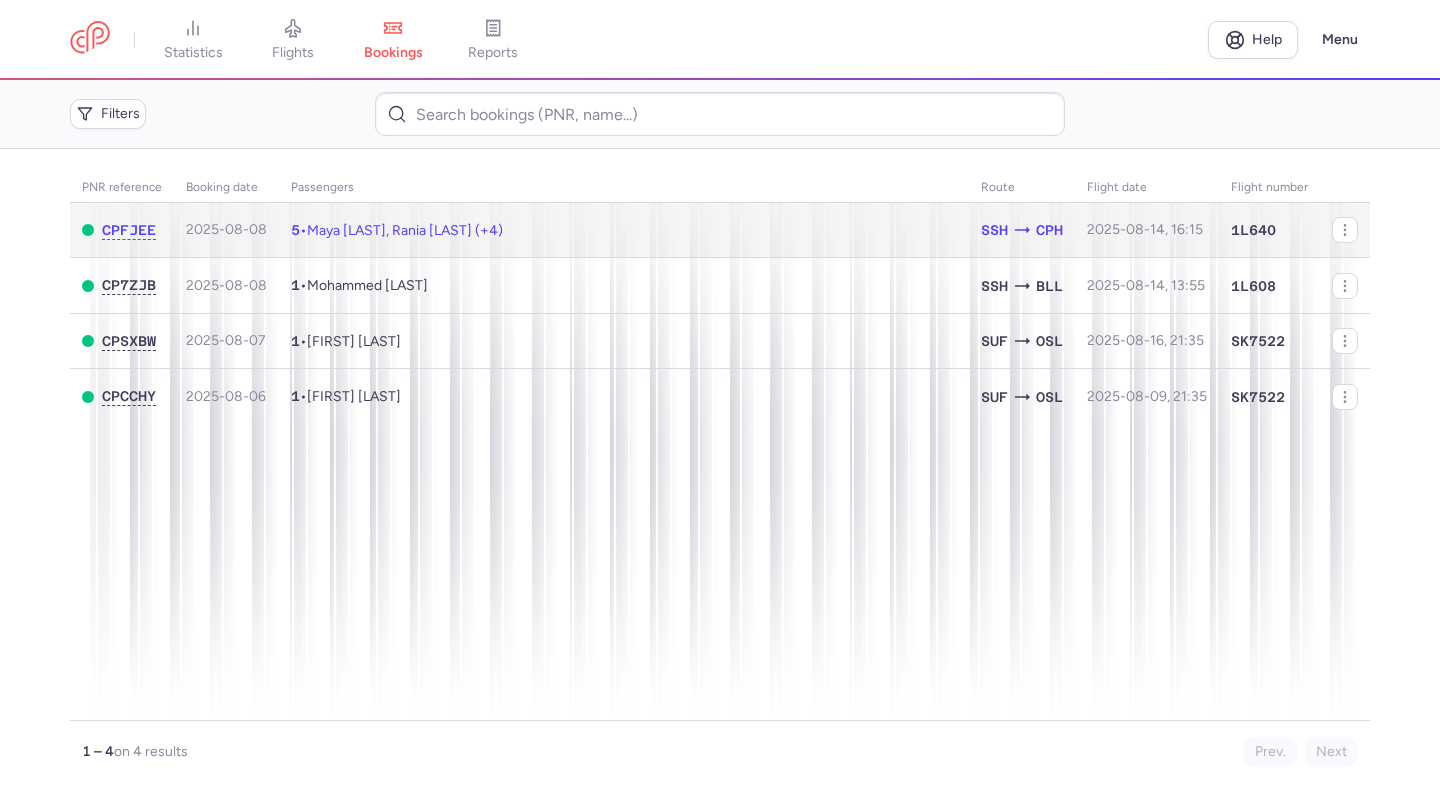 click on "[FIRST] [LAST], [FIRST] [LAST] (+4)" at bounding box center (405, 230) 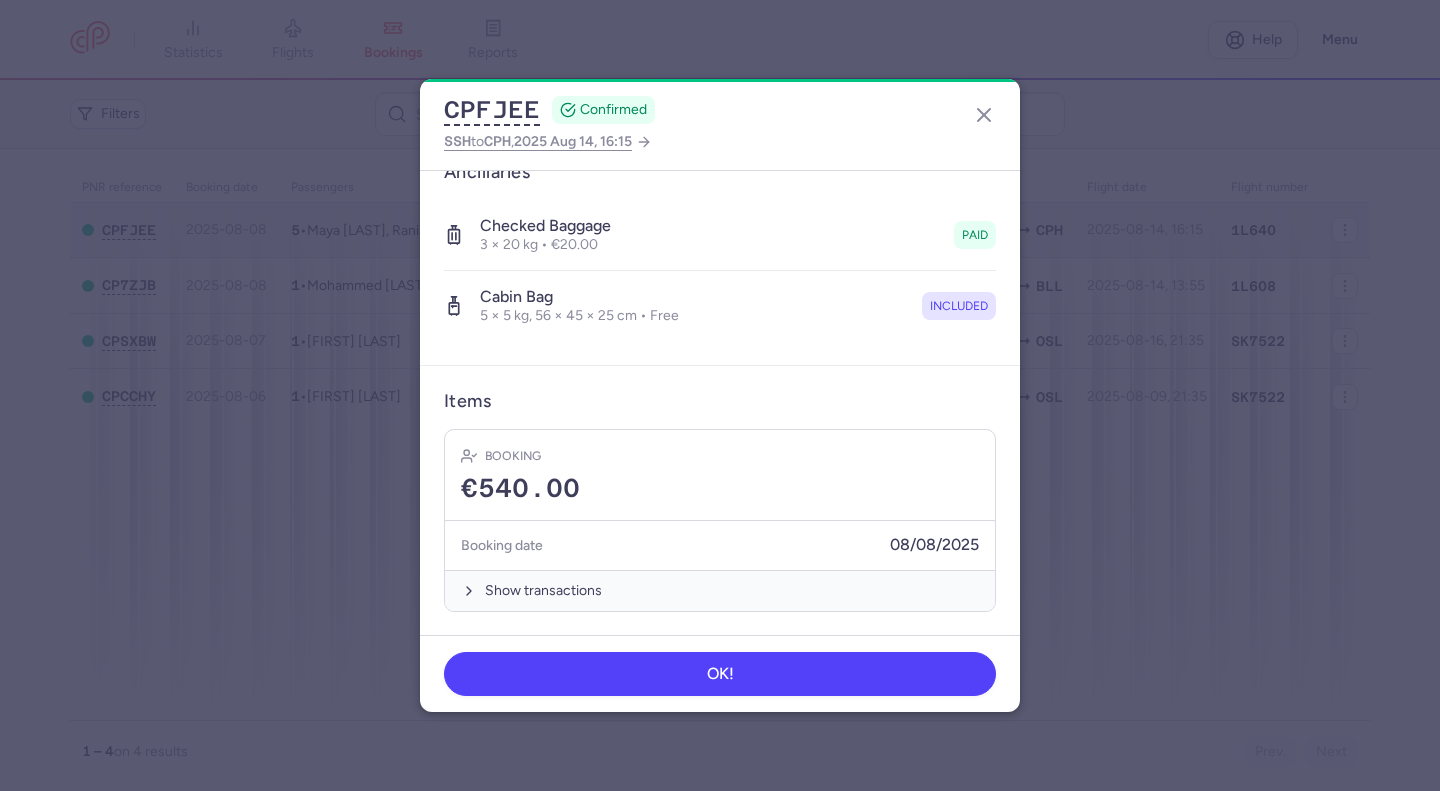 scroll, scrollTop: 798, scrollLeft: 0, axis: vertical 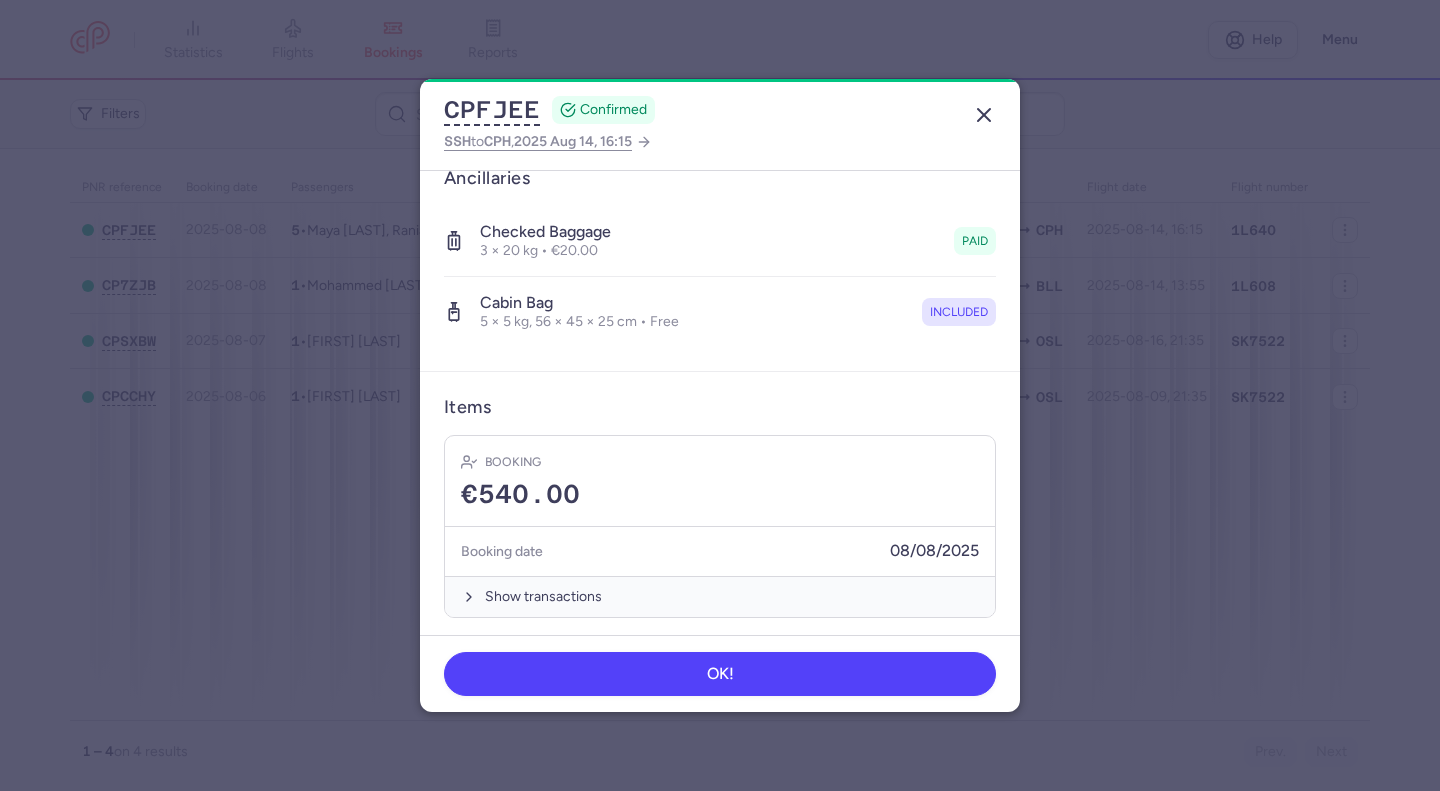 click 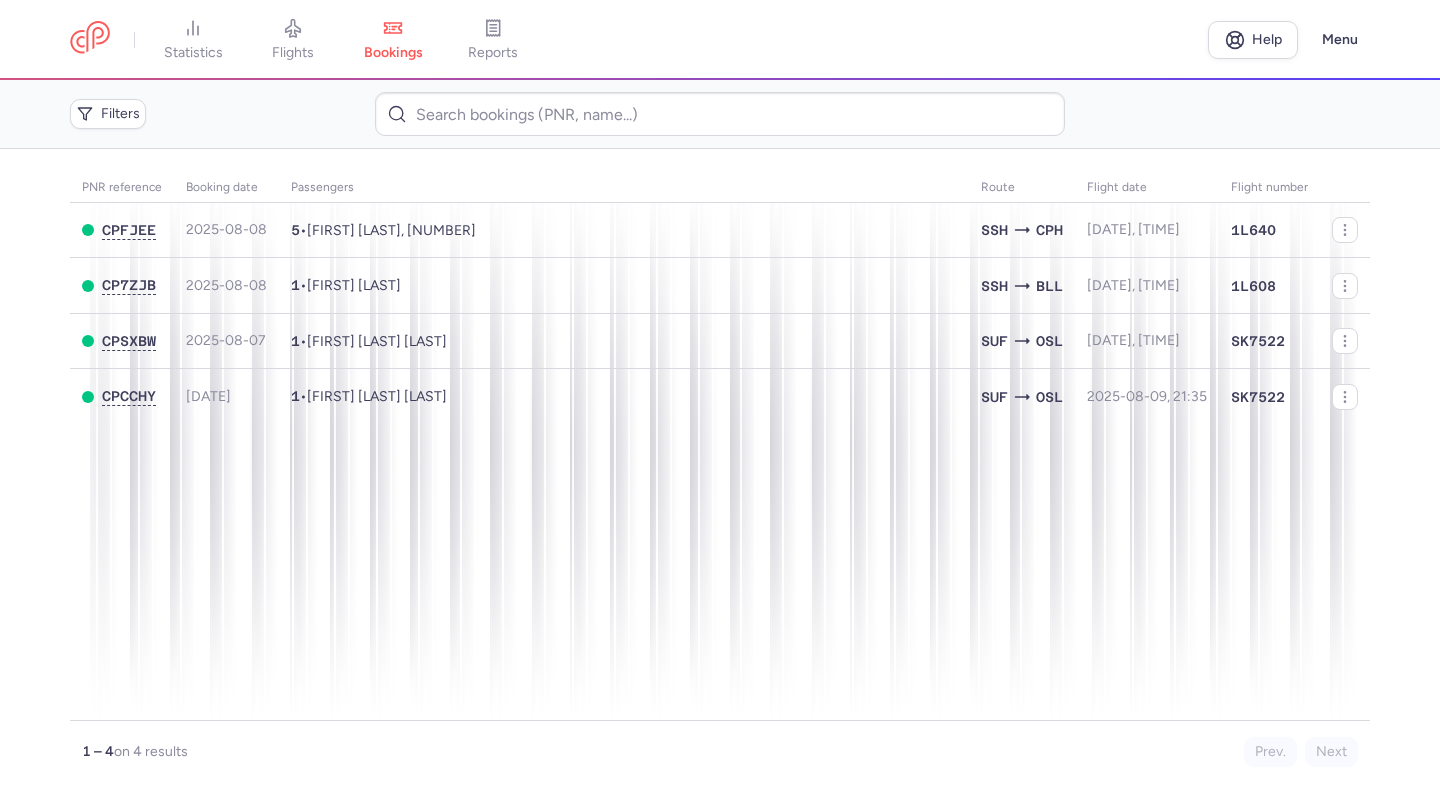 scroll, scrollTop: 0, scrollLeft: 0, axis: both 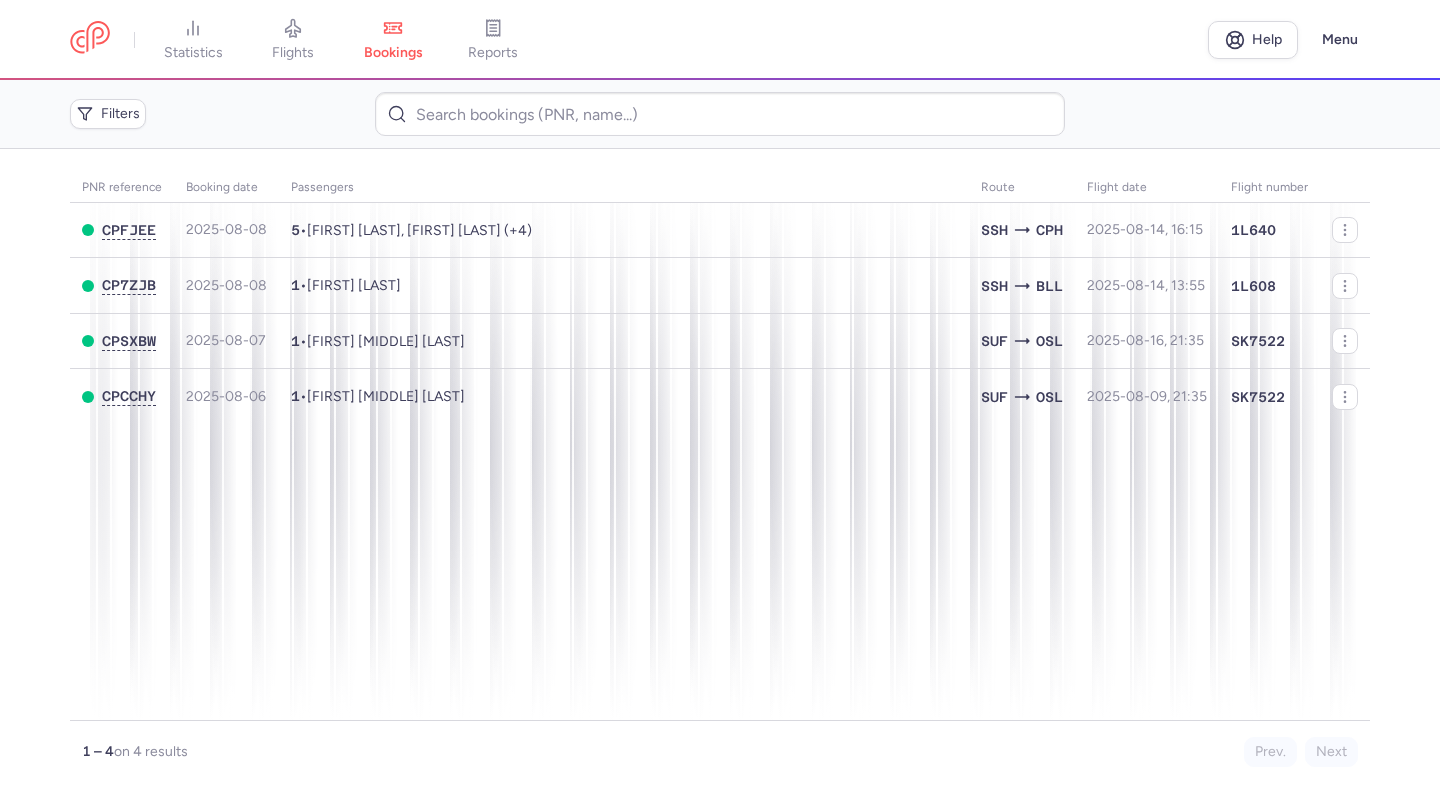 click on "Filters" at bounding box center [720, 114] 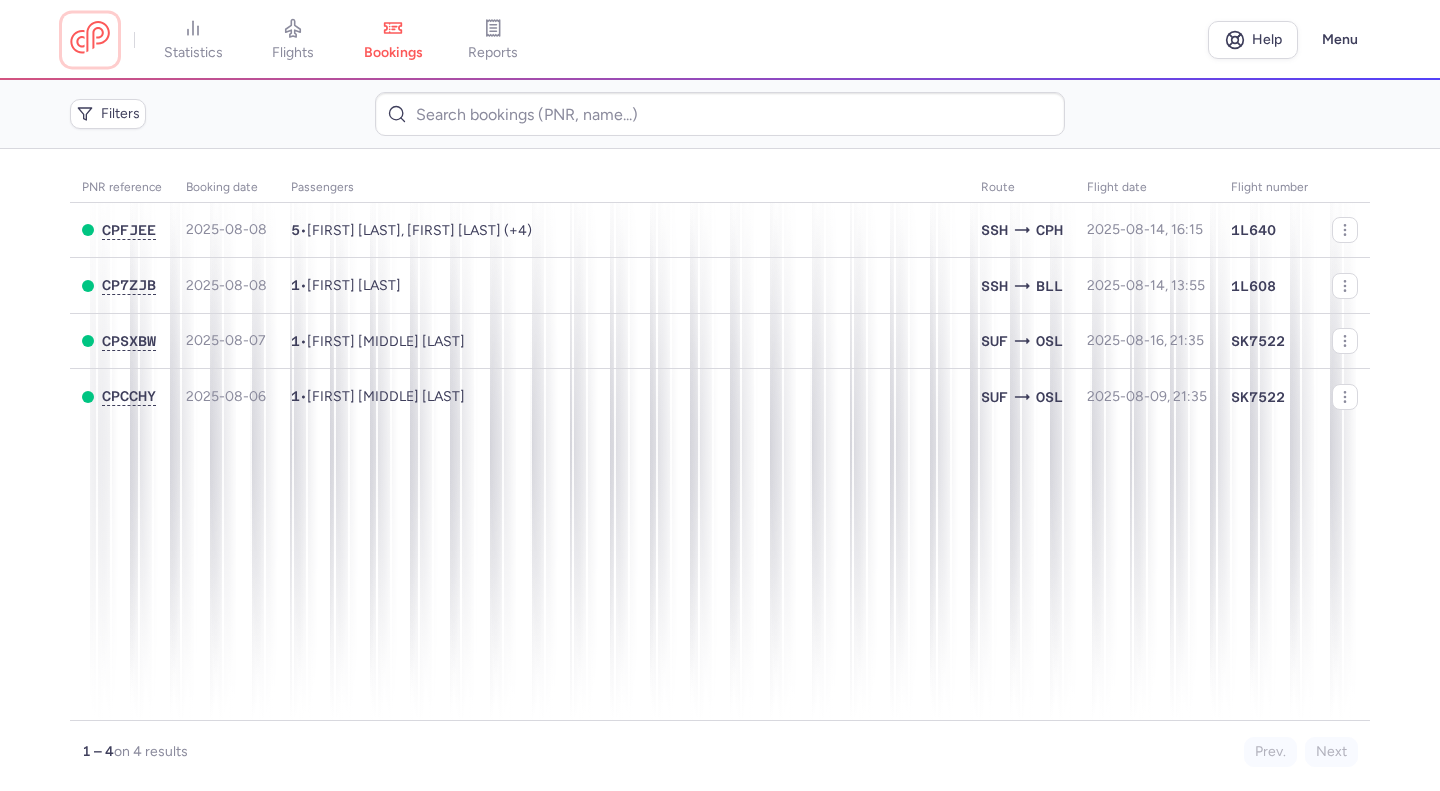 click at bounding box center (90, 39) 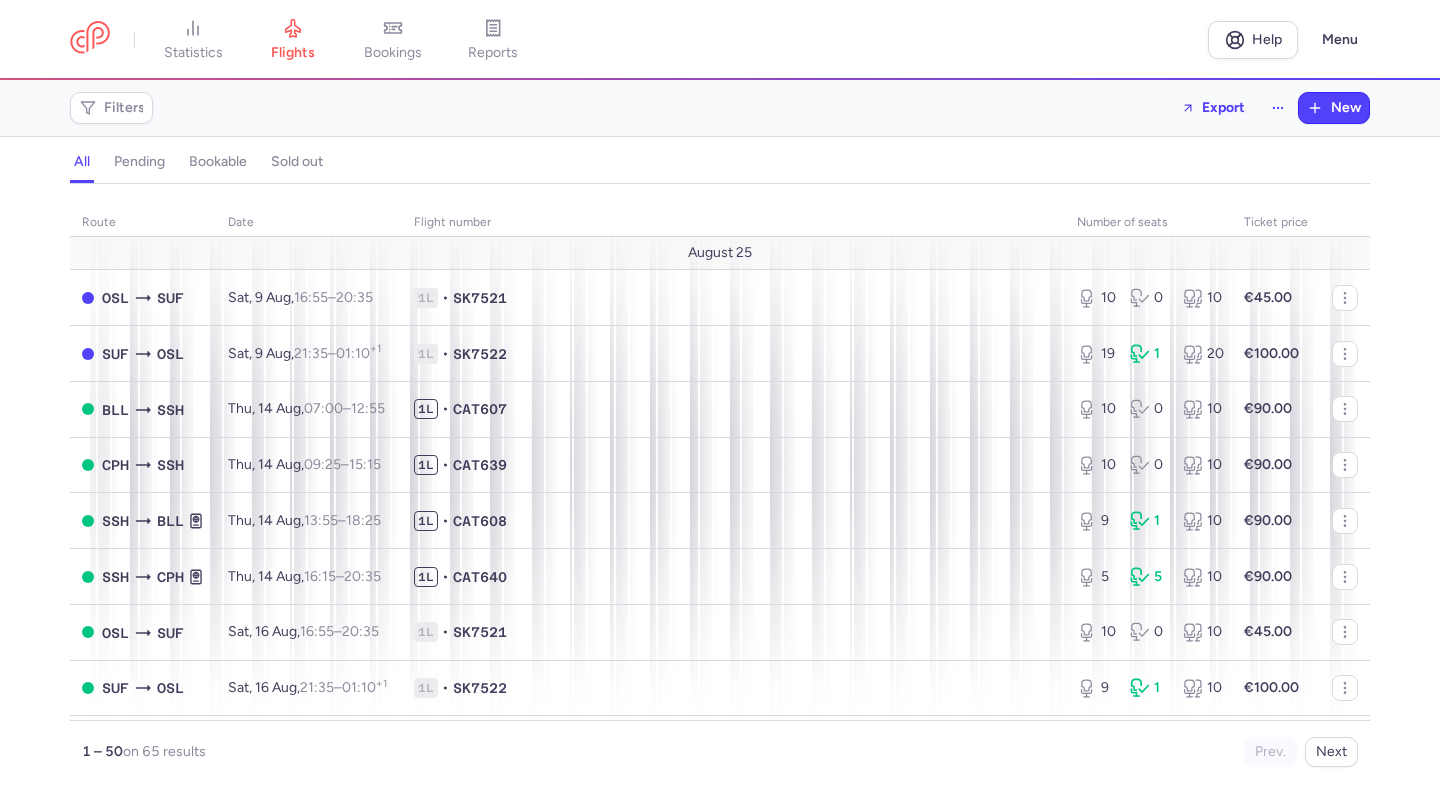 click on "bookings" at bounding box center (393, 40) 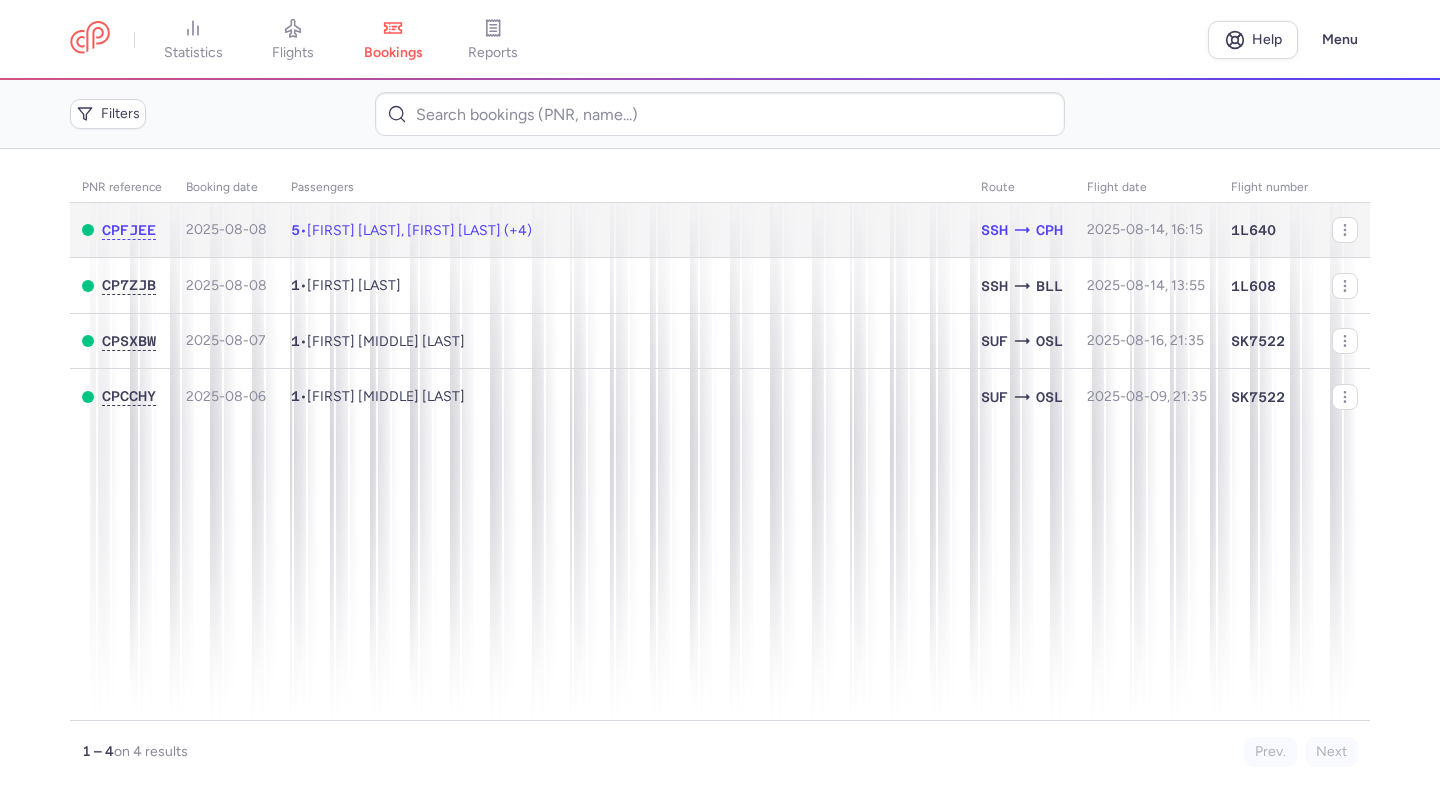 click on "[FIRST] [LAST], [FIRST] [LAST] (+4)" at bounding box center (419, 230) 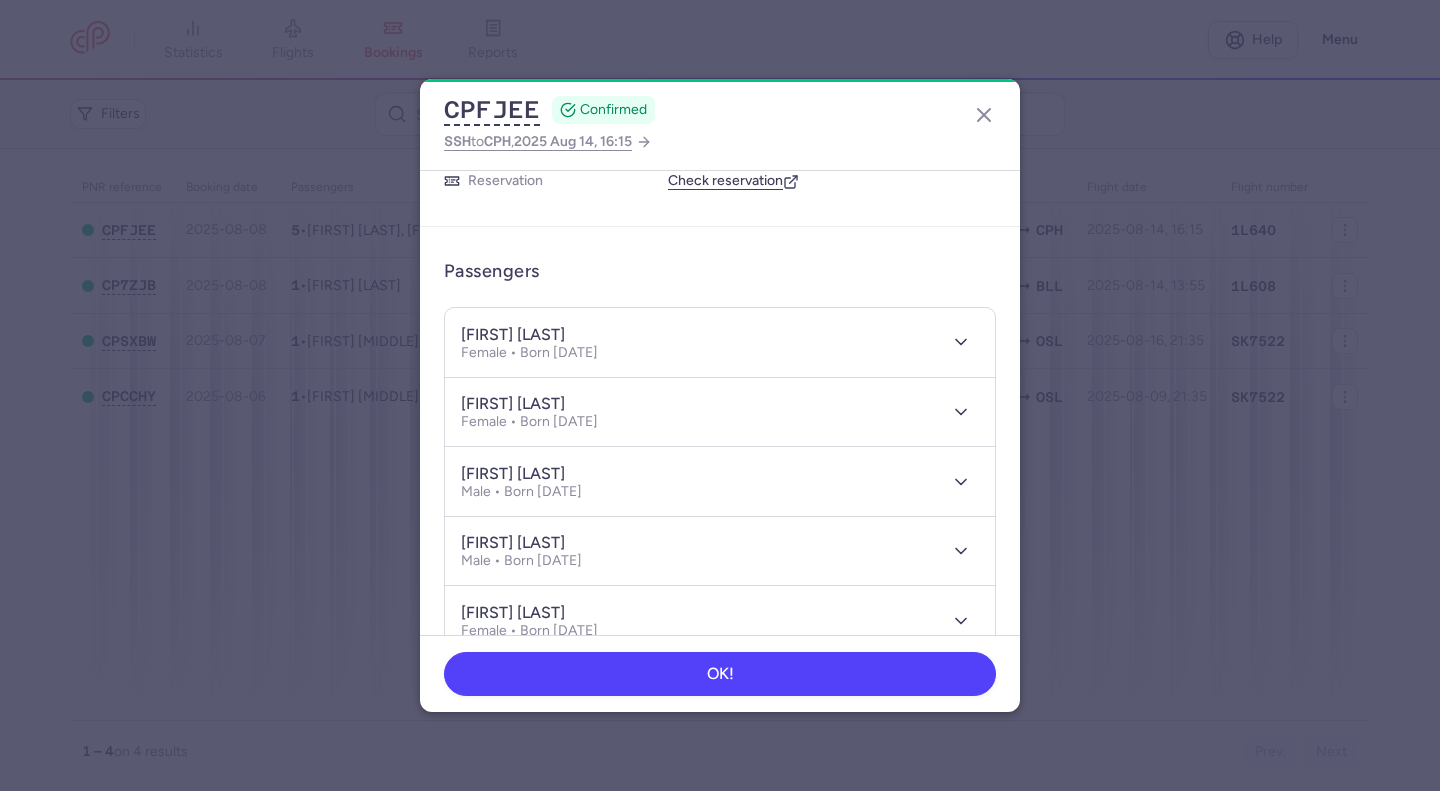 scroll, scrollTop: 0, scrollLeft: 0, axis: both 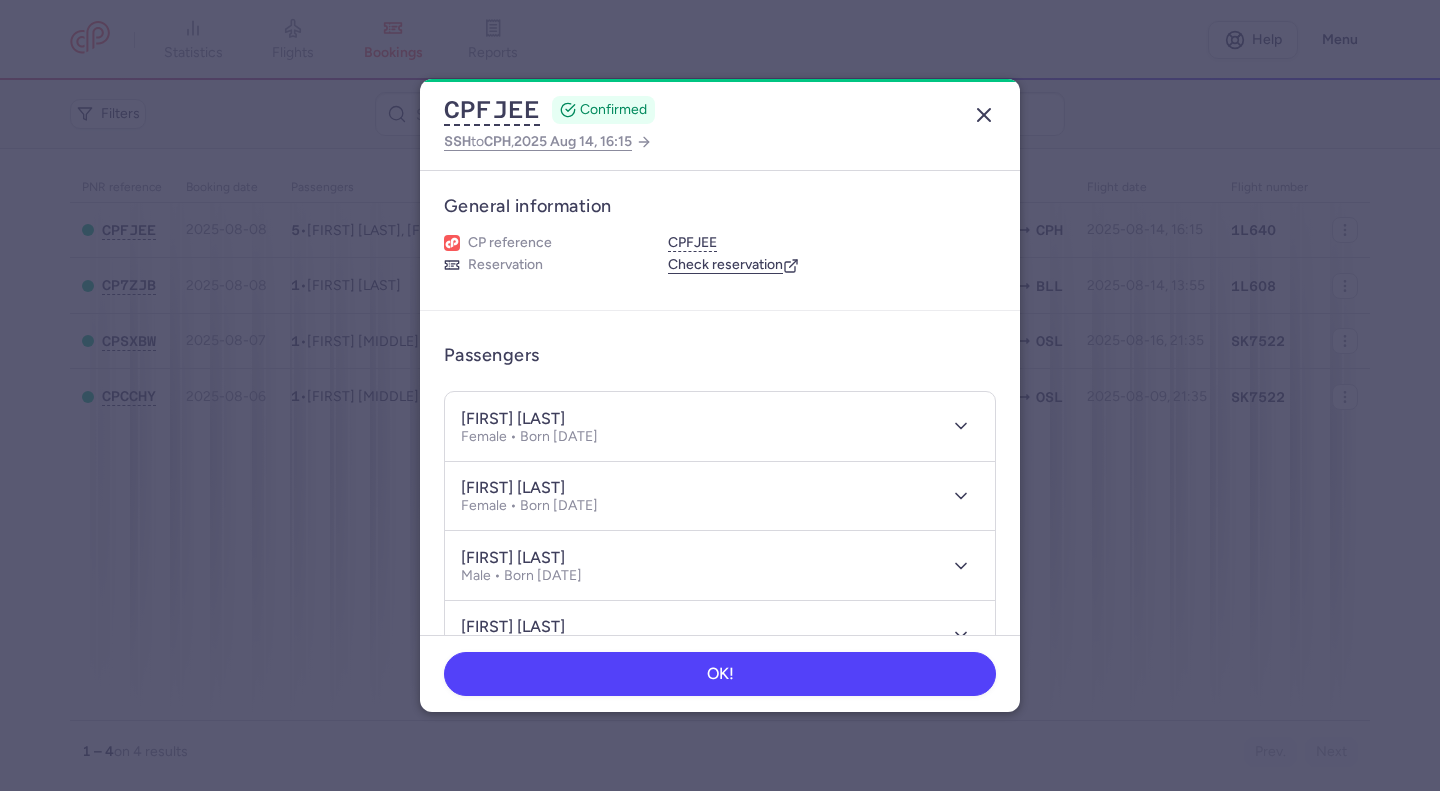 click 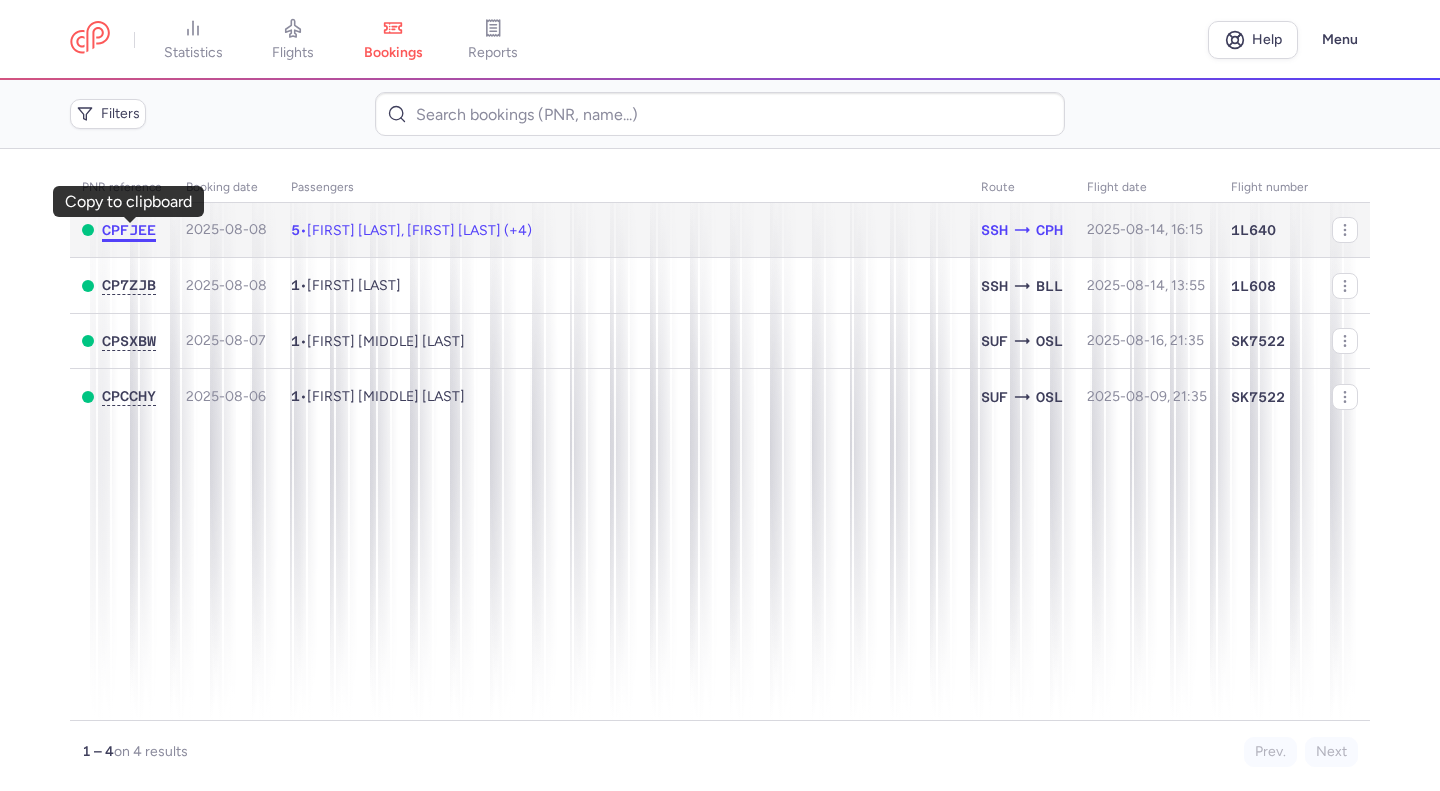 click on "CPFJEE" 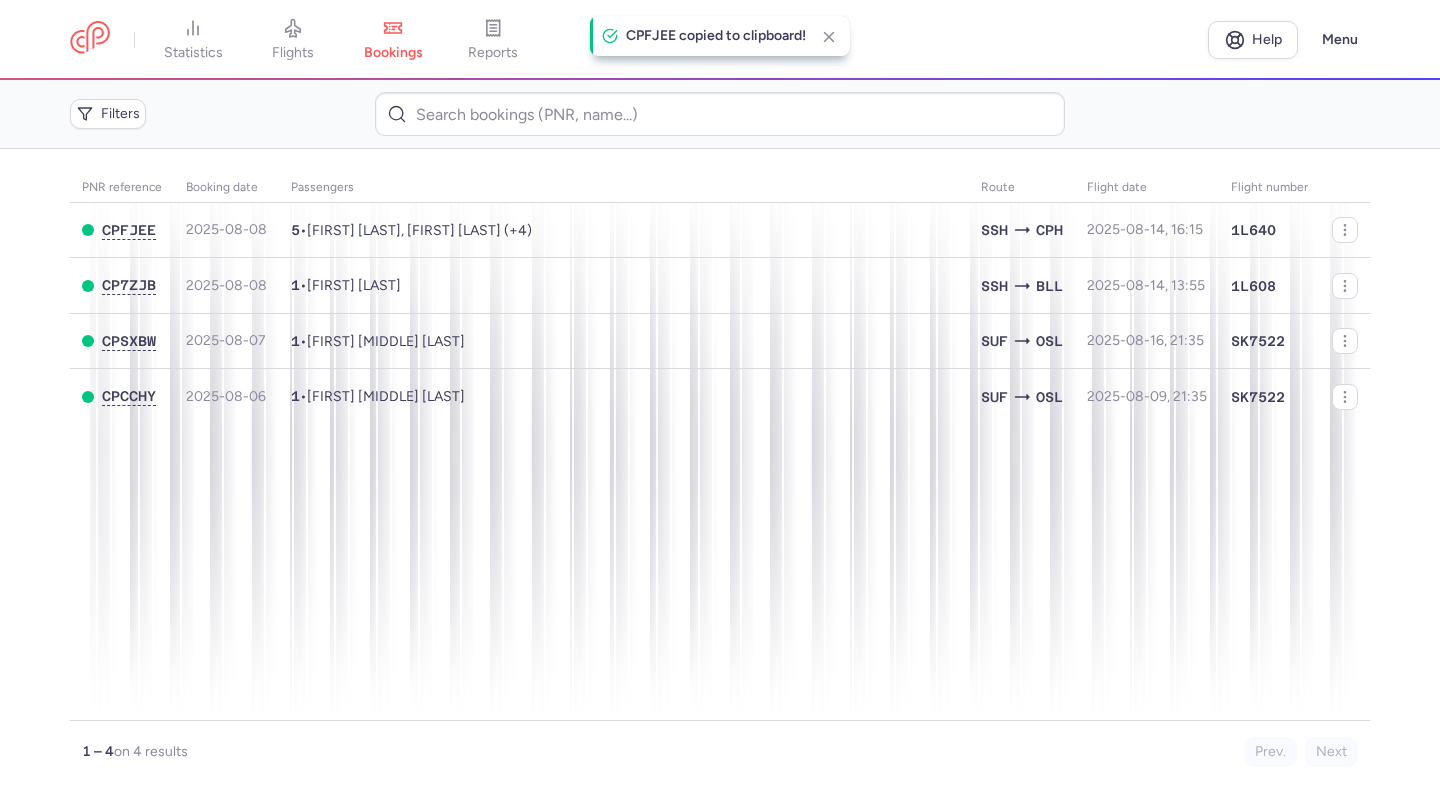 click on "CPFJEE copied to clipboard!" at bounding box center (716, 36) 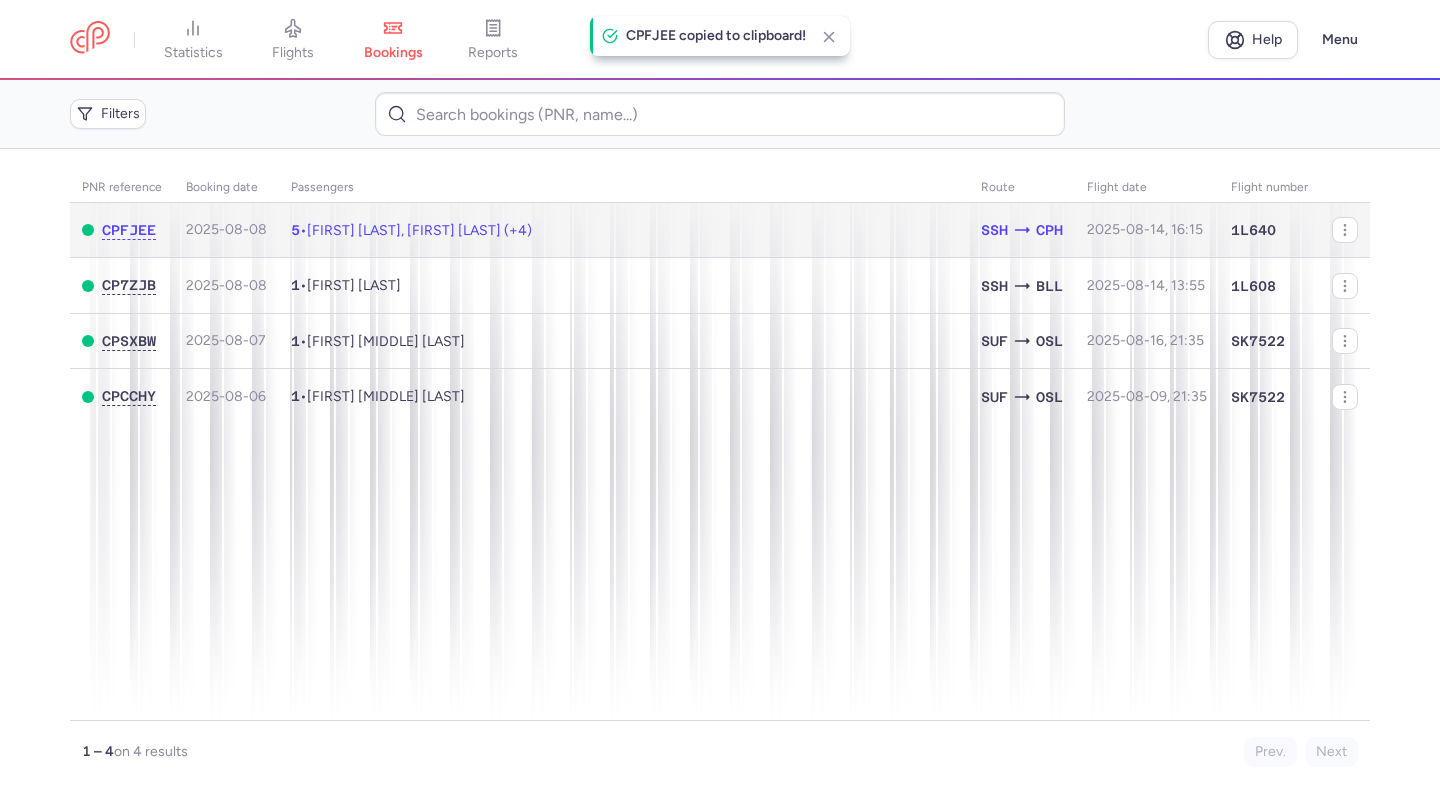 click on "5  •  Maya SAFLO, Rania ZAGHAL (+4)" 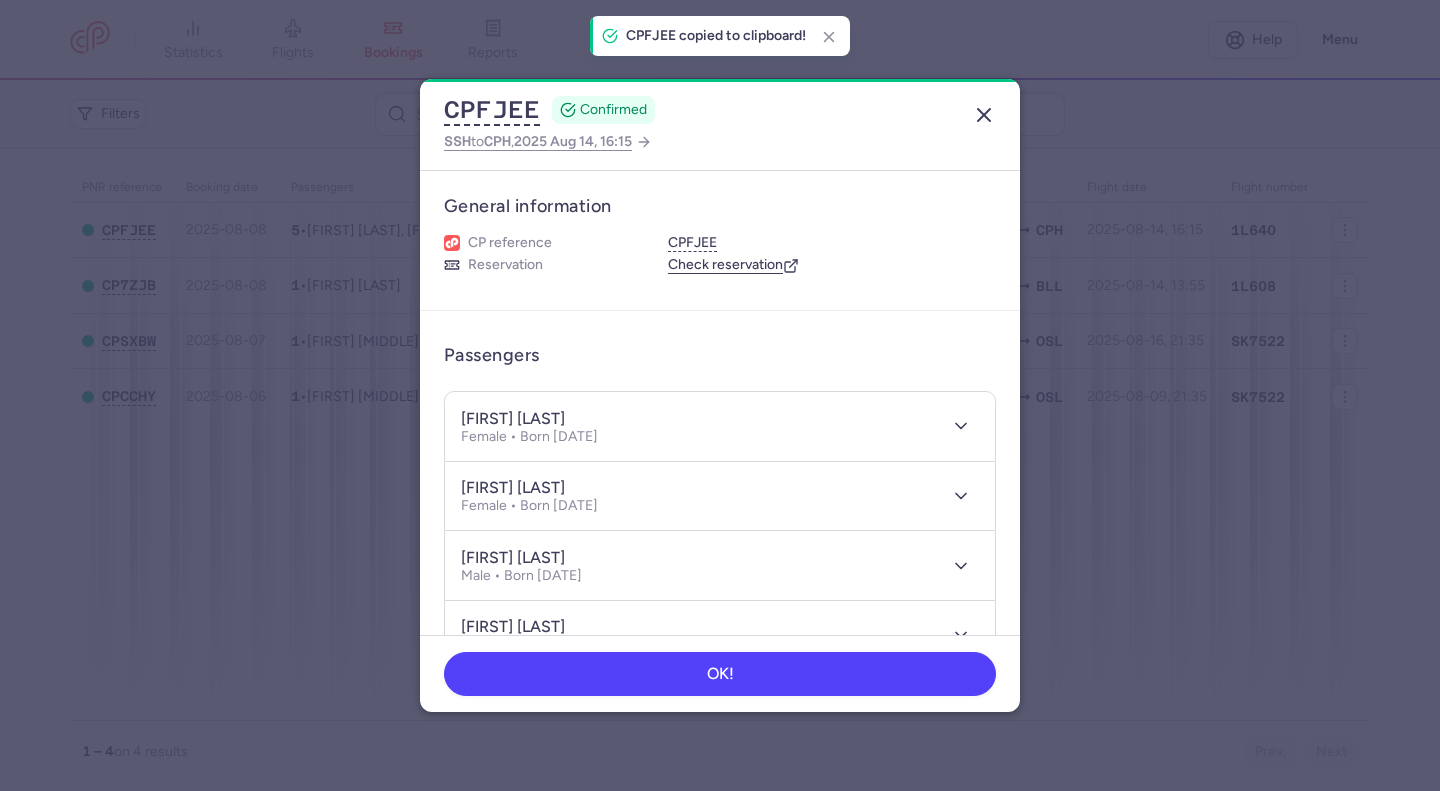 click 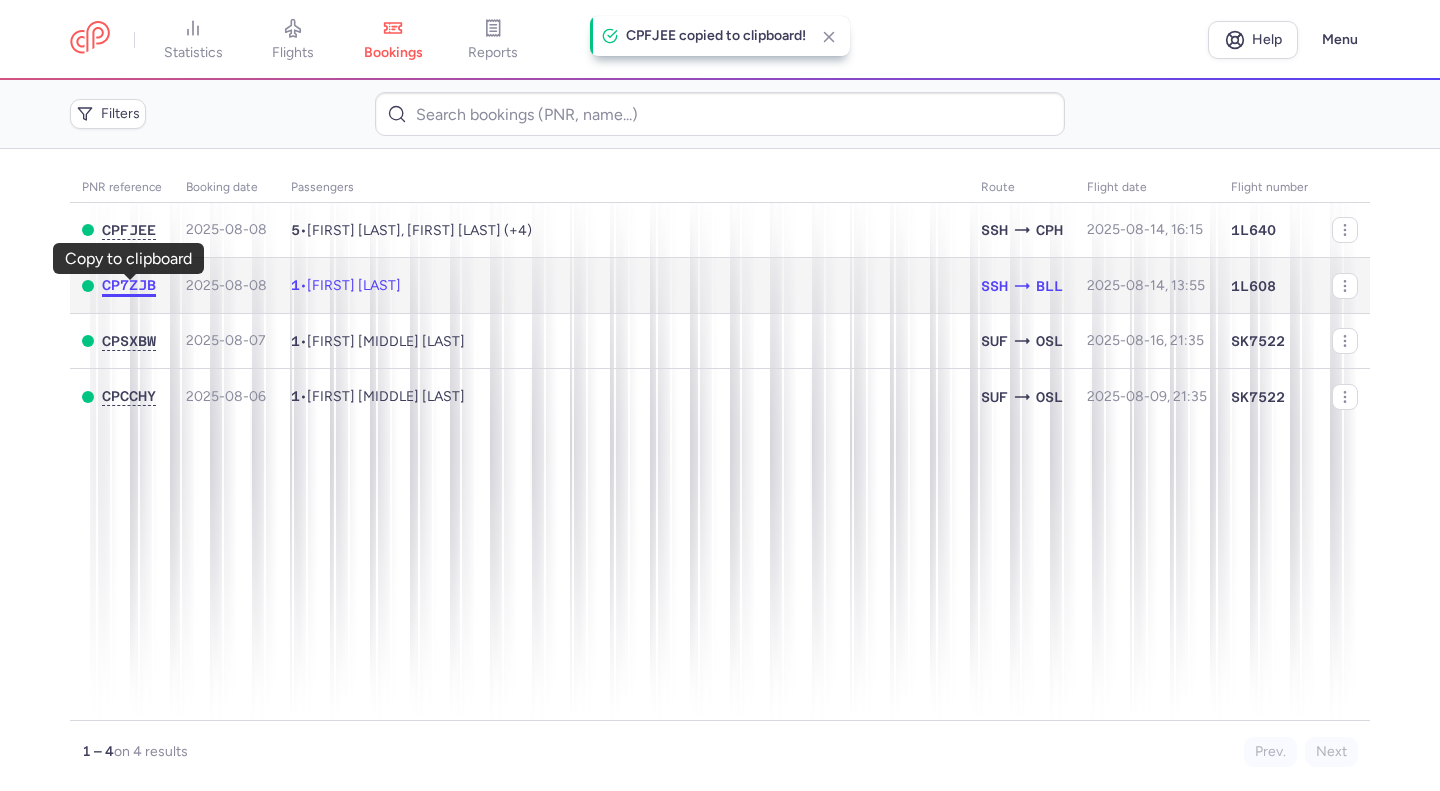 click on "CP7ZJB" 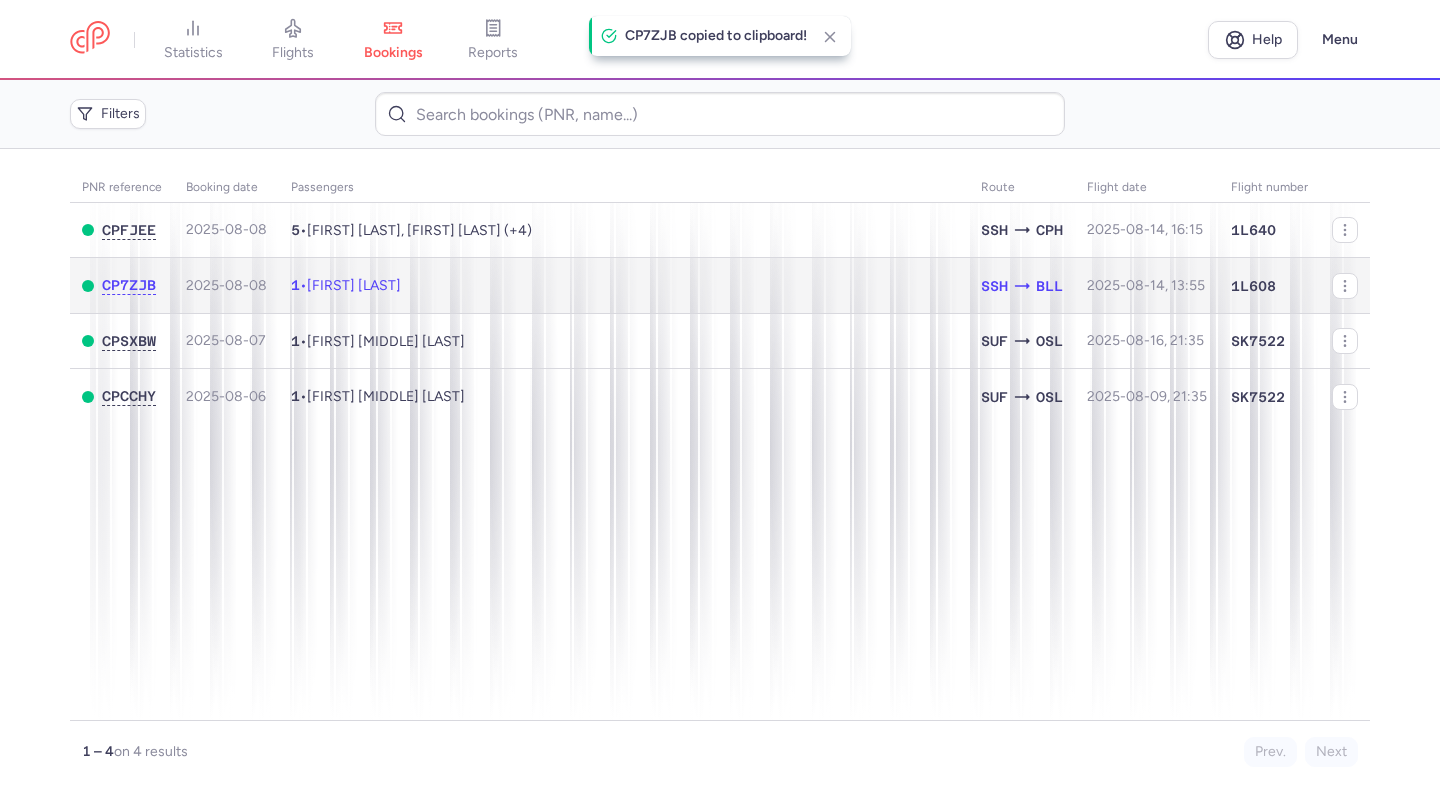 click on "[FIRST] [LAST]" at bounding box center (354, 285) 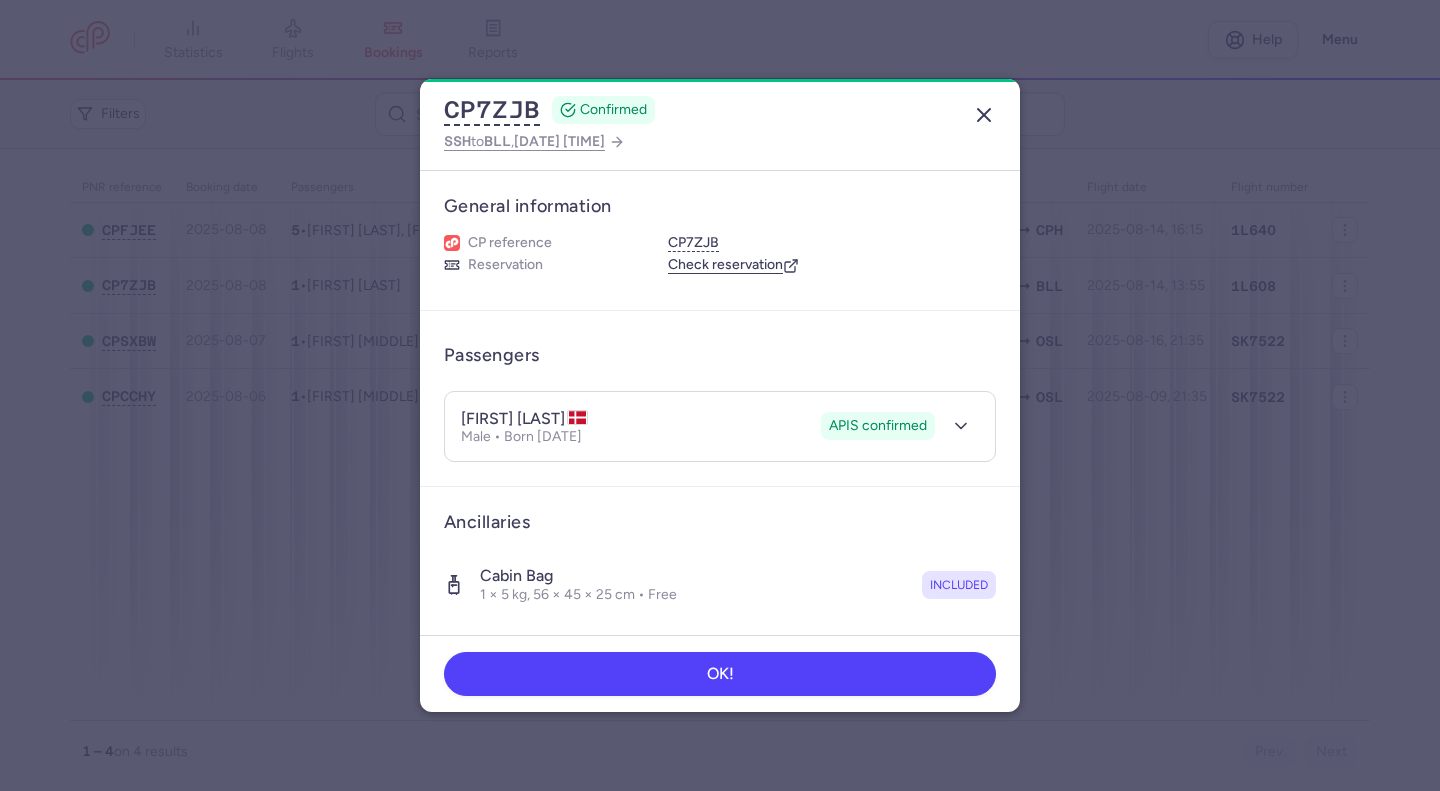 click 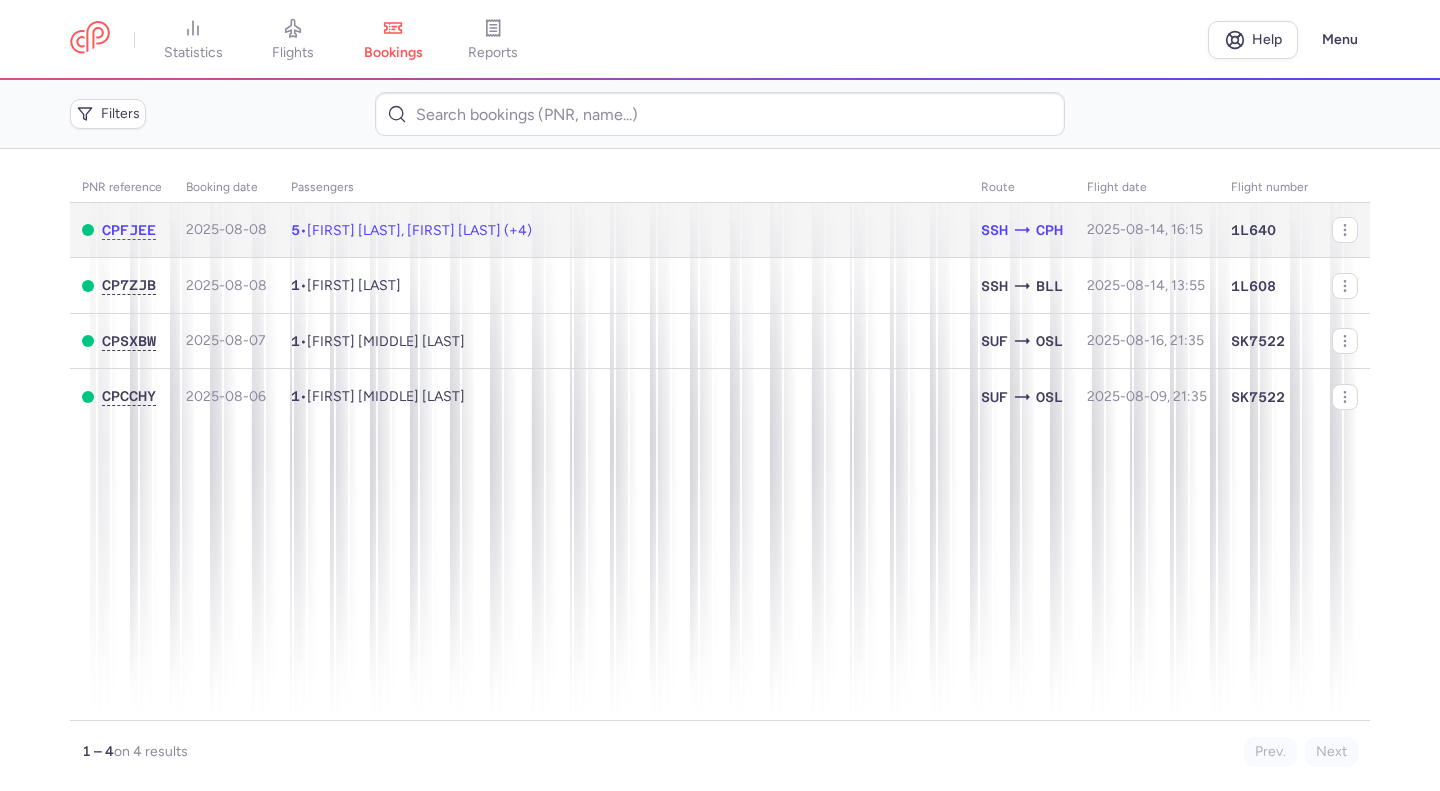 click on "[FIRST] [LAST], [FIRST] [LAST] (+4)" at bounding box center (419, 230) 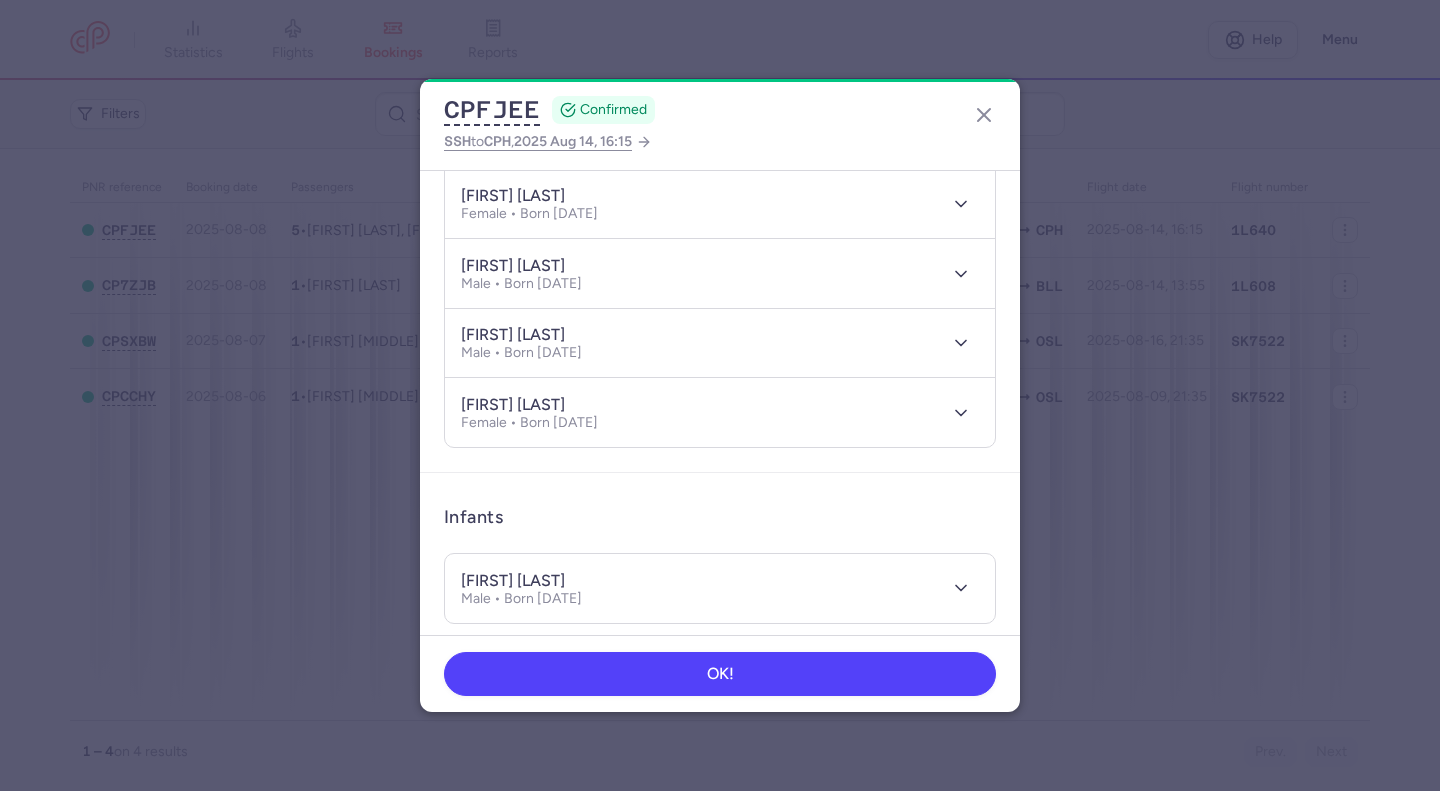 scroll, scrollTop: 804, scrollLeft: 0, axis: vertical 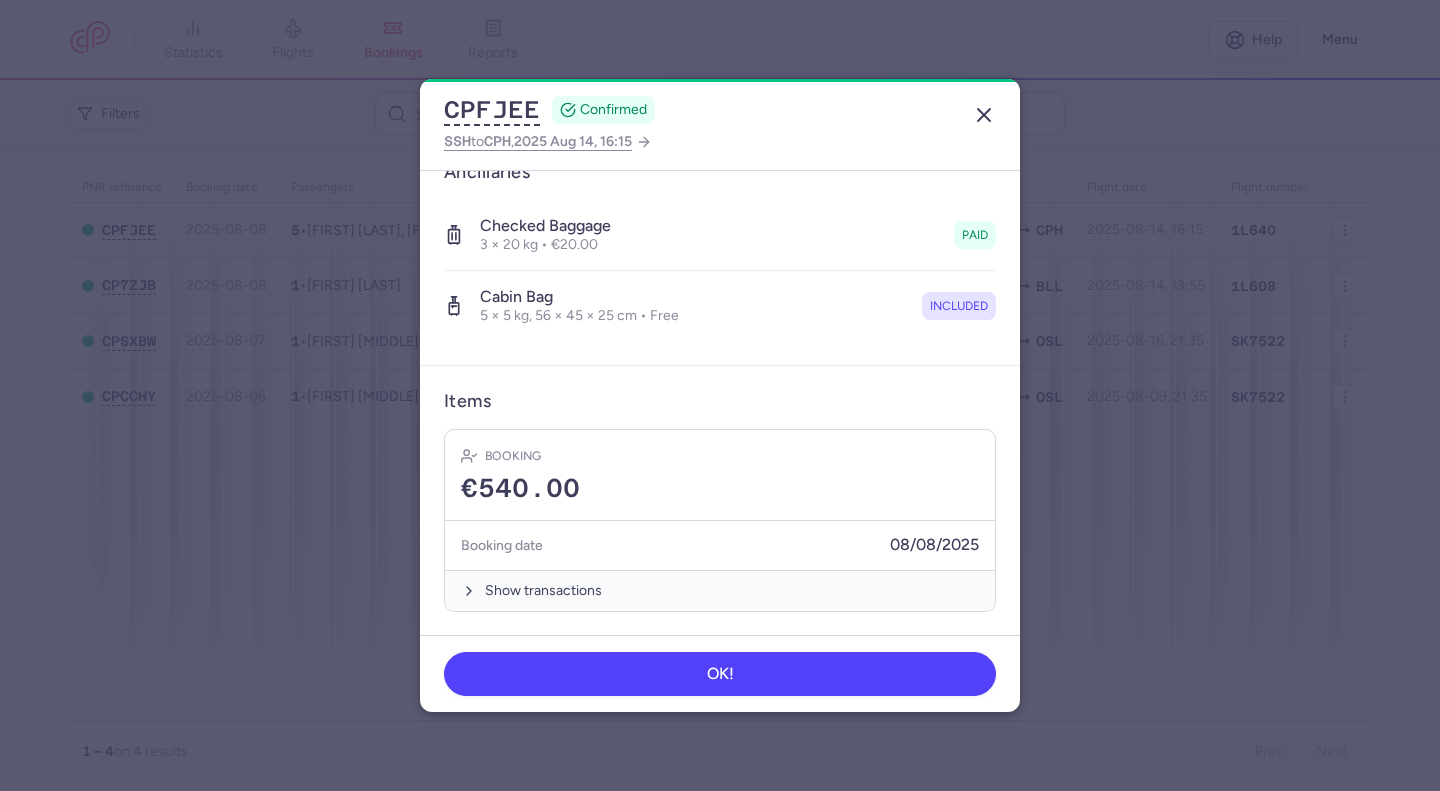 click 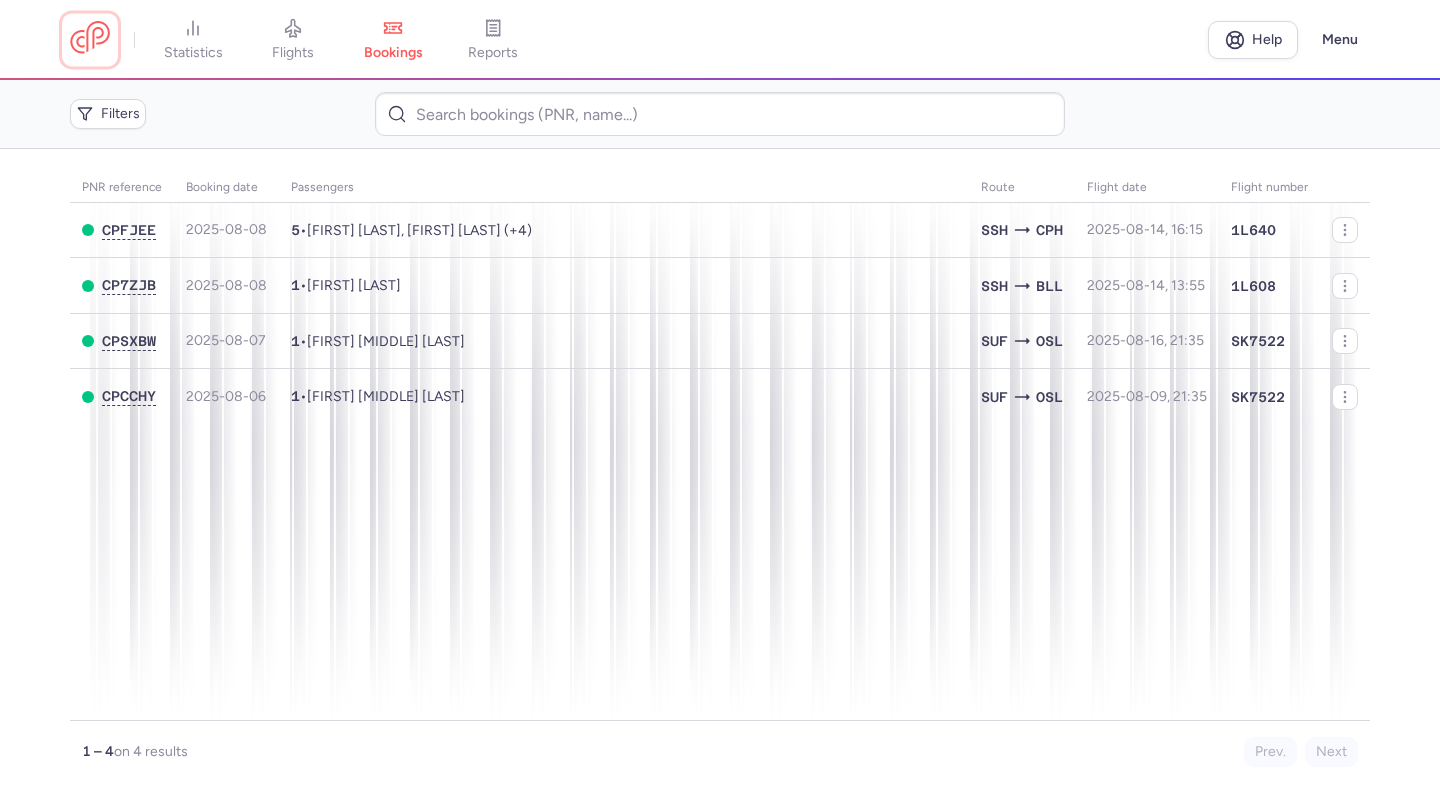 click at bounding box center (90, 39) 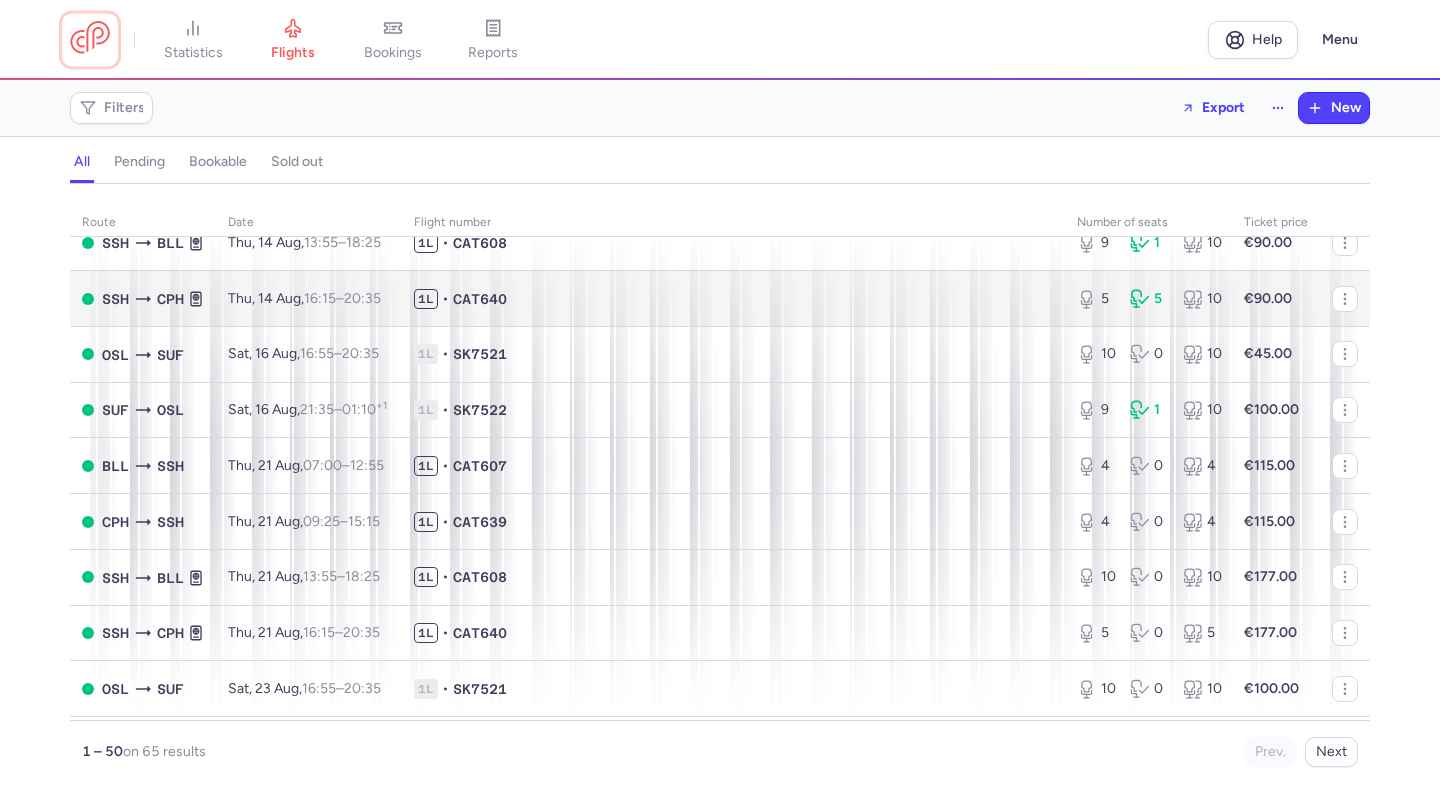 scroll, scrollTop: 278, scrollLeft: 0, axis: vertical 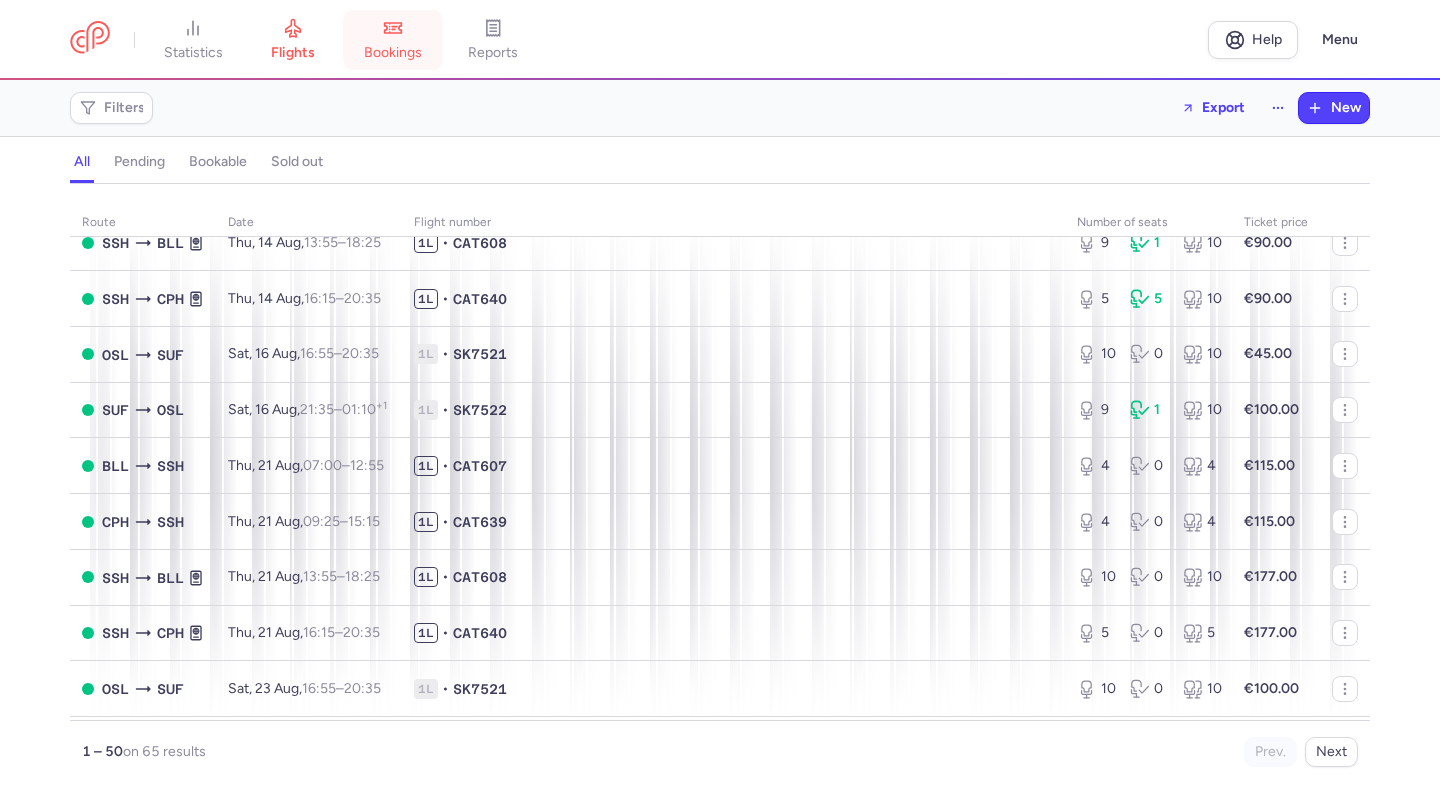 click on "bookings" at bounding box center (393, 53) 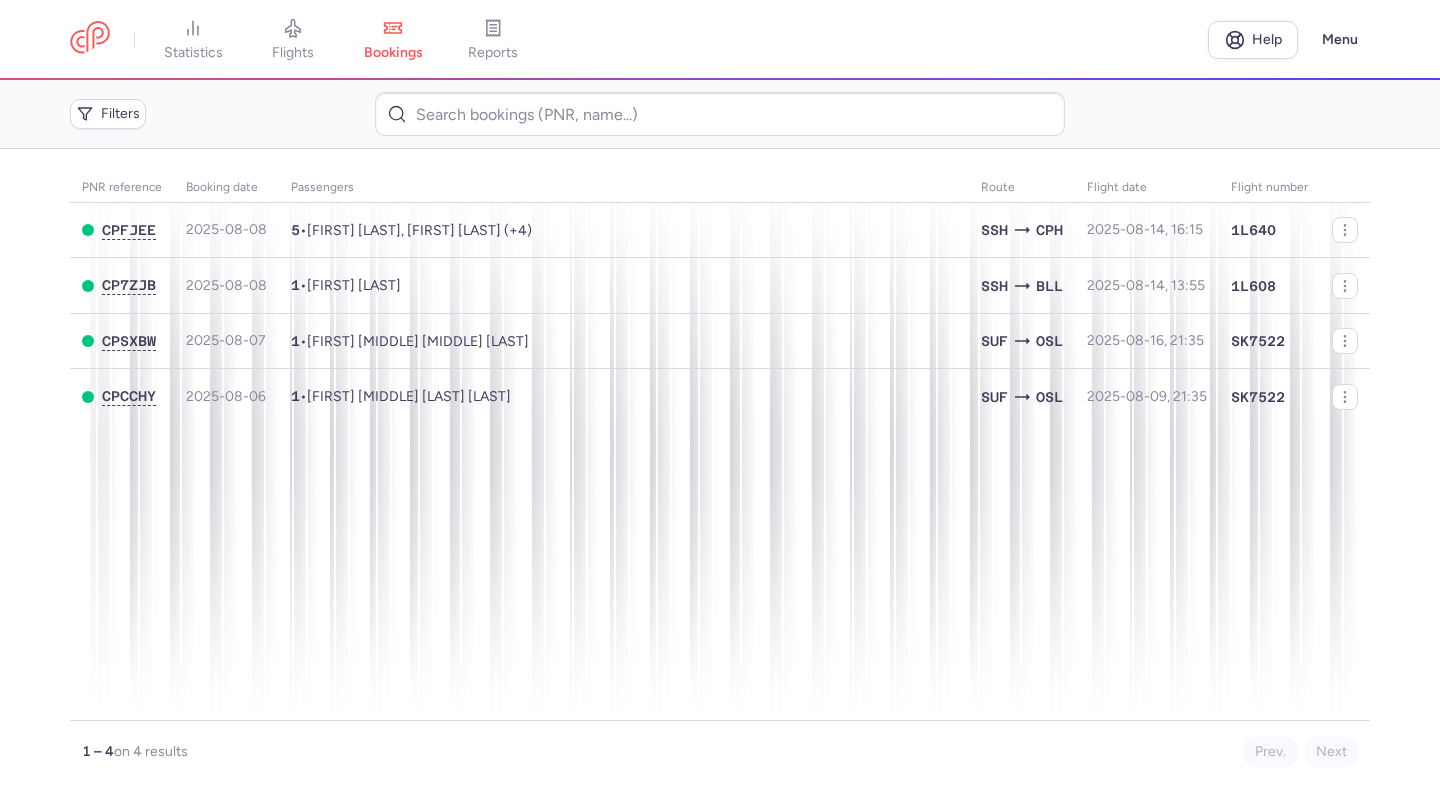 scroll, scrollTop: 0, scrollLeft: 0, axis: both 